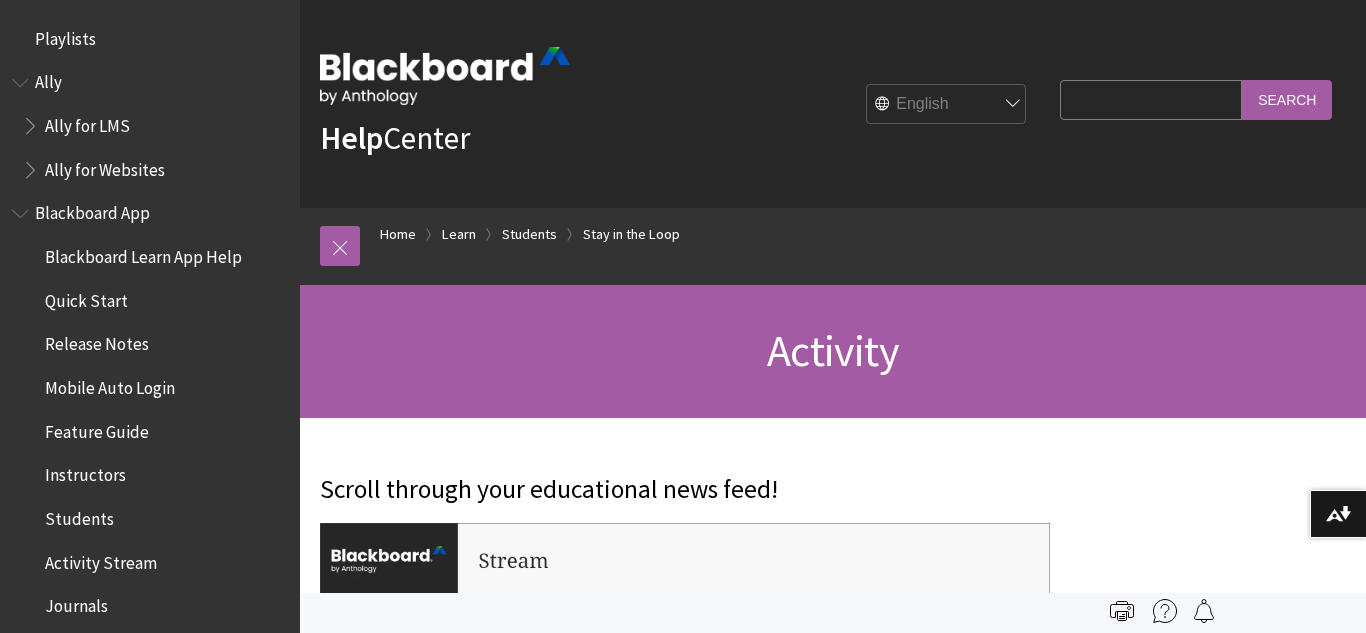 click on "Search Query" at bounding box center (1151, 99) 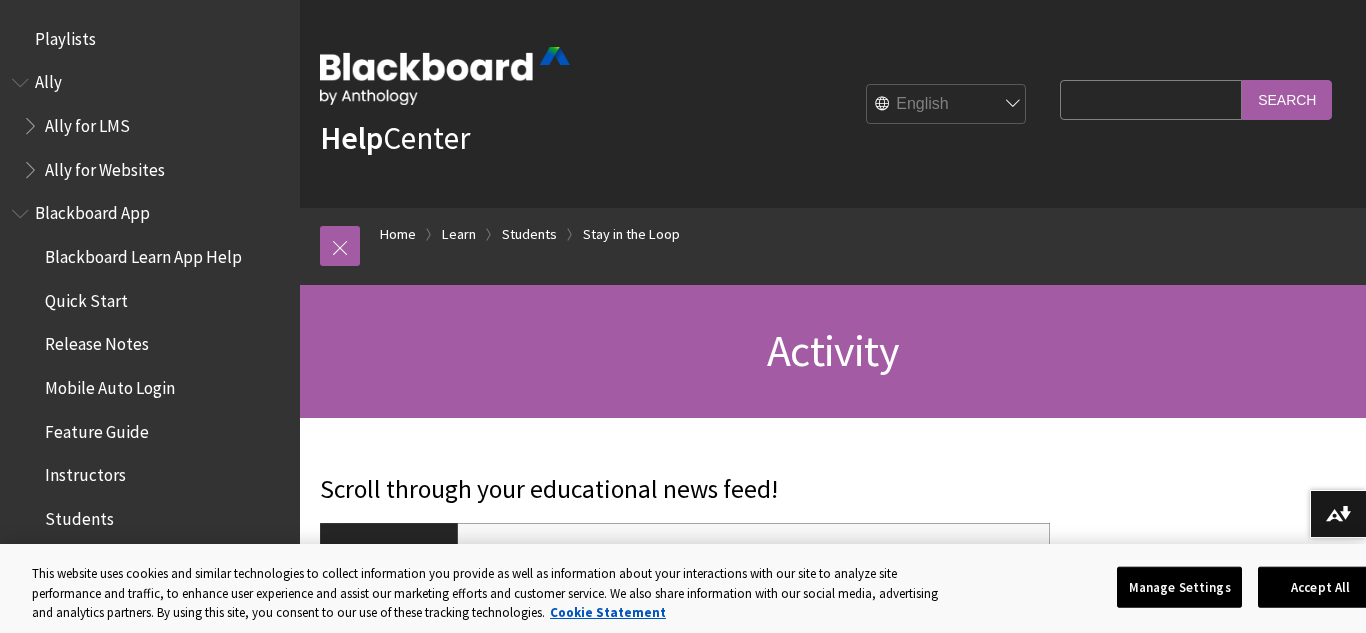 scroll, scrollTop: 2057, scrollLeft: 0, axis: vertical 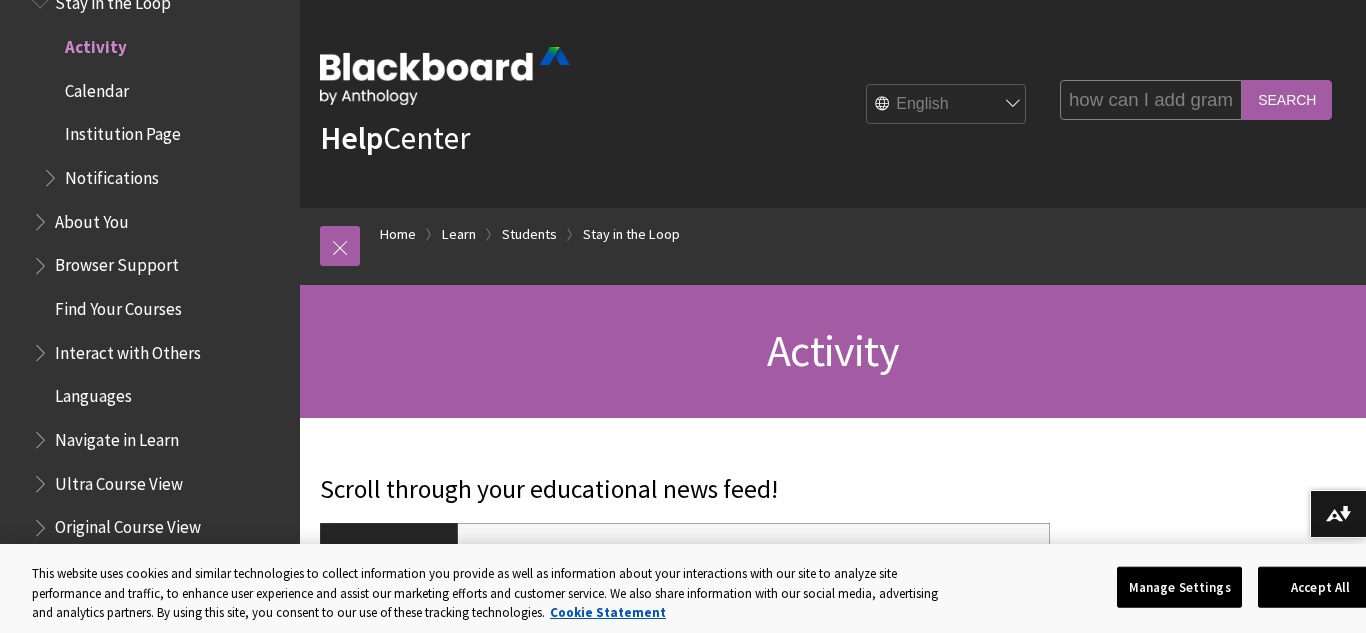 type on "how can I add grammarly" 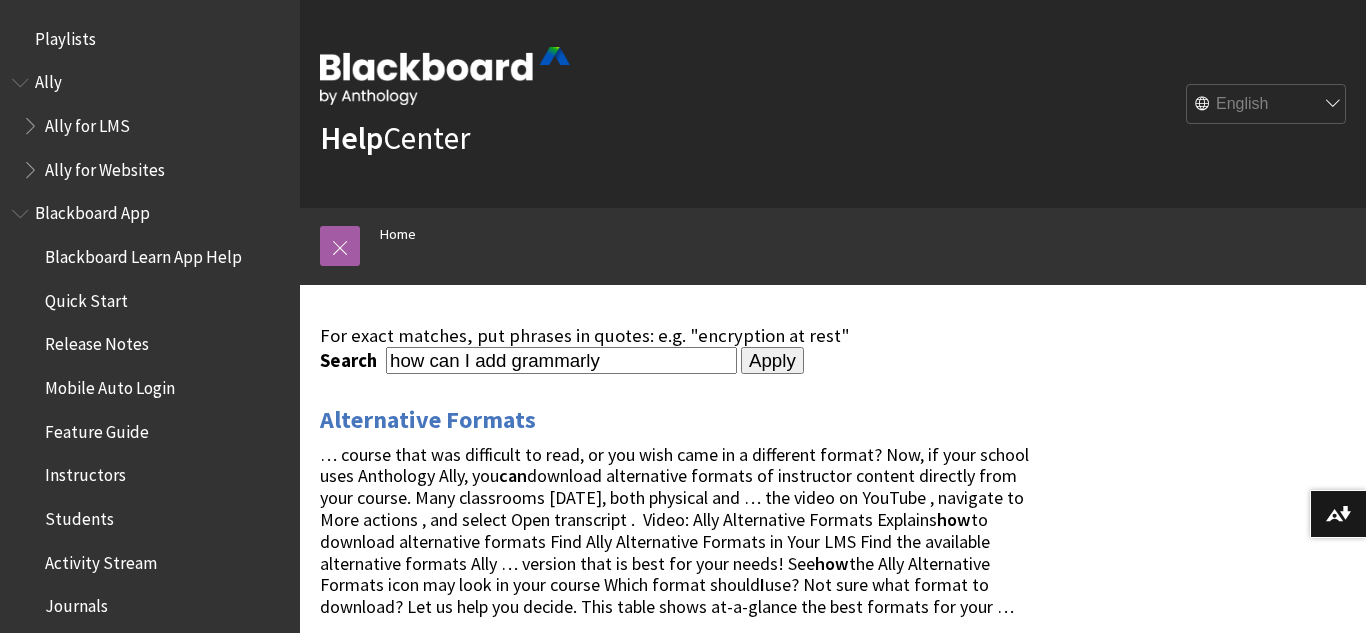 scroll, scrollTop: 0, scrollLeft: 0, axis: both 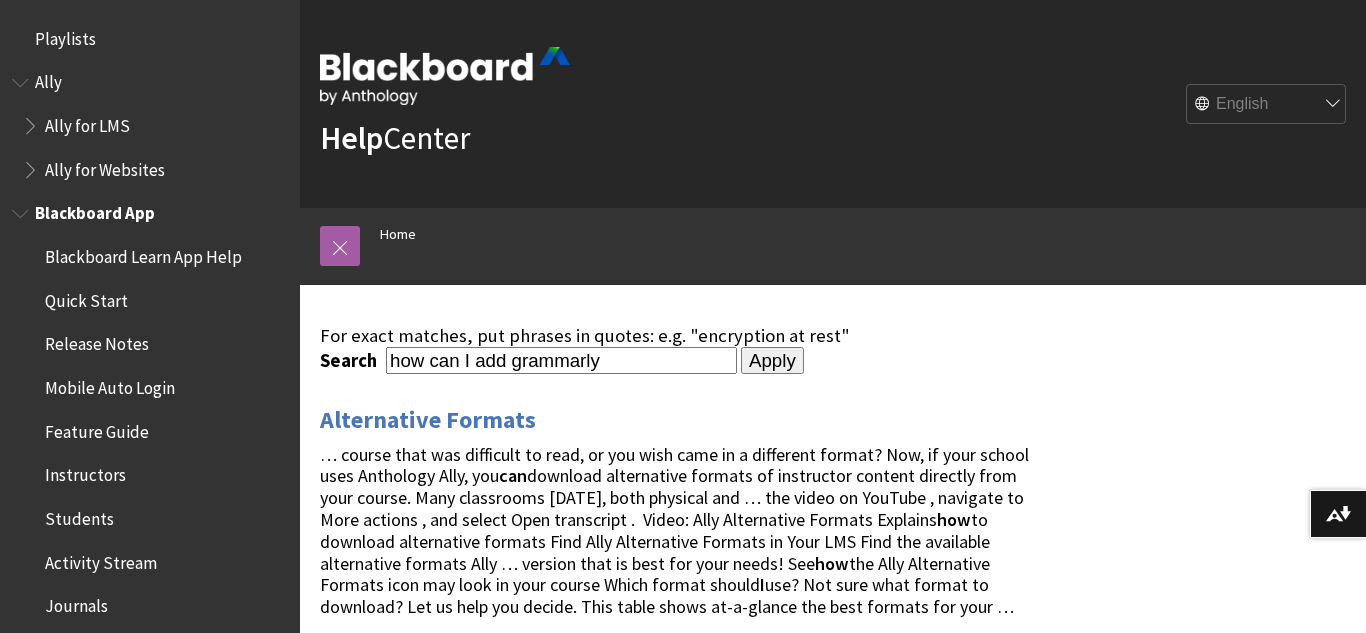 click on "Blackboard App" at bounding box center [95, 210] 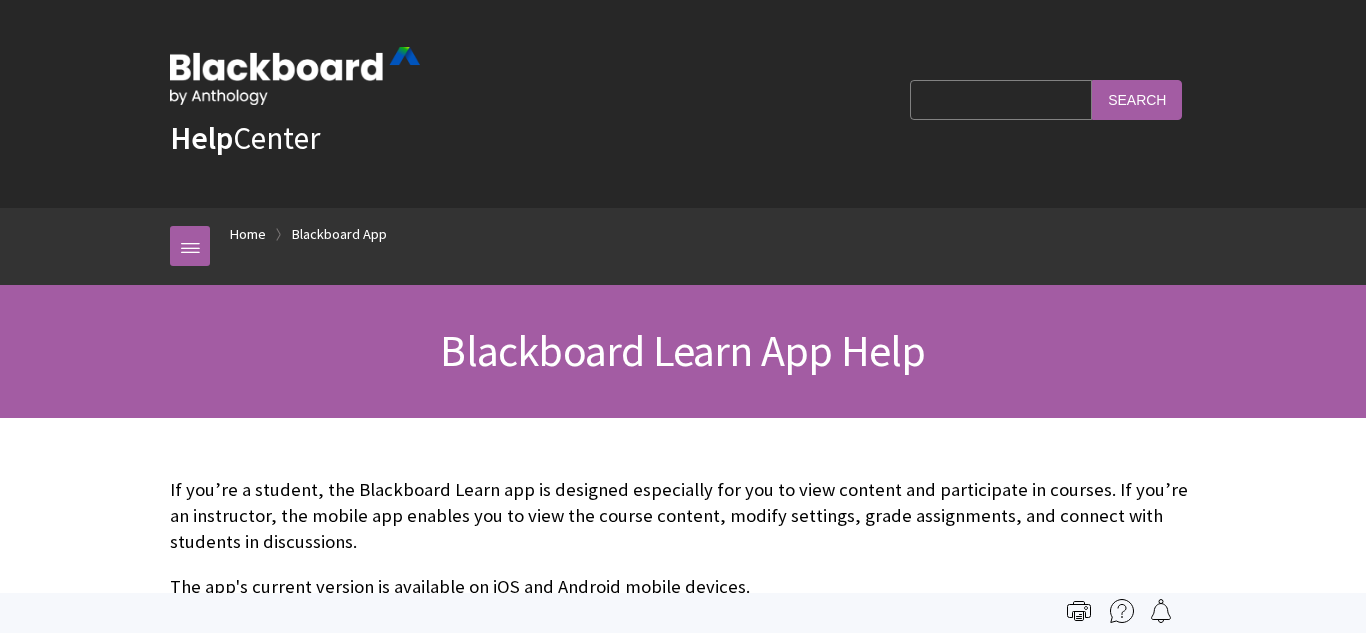 scroll, scrollTop: 0, scrollLeft: 0, axis: both 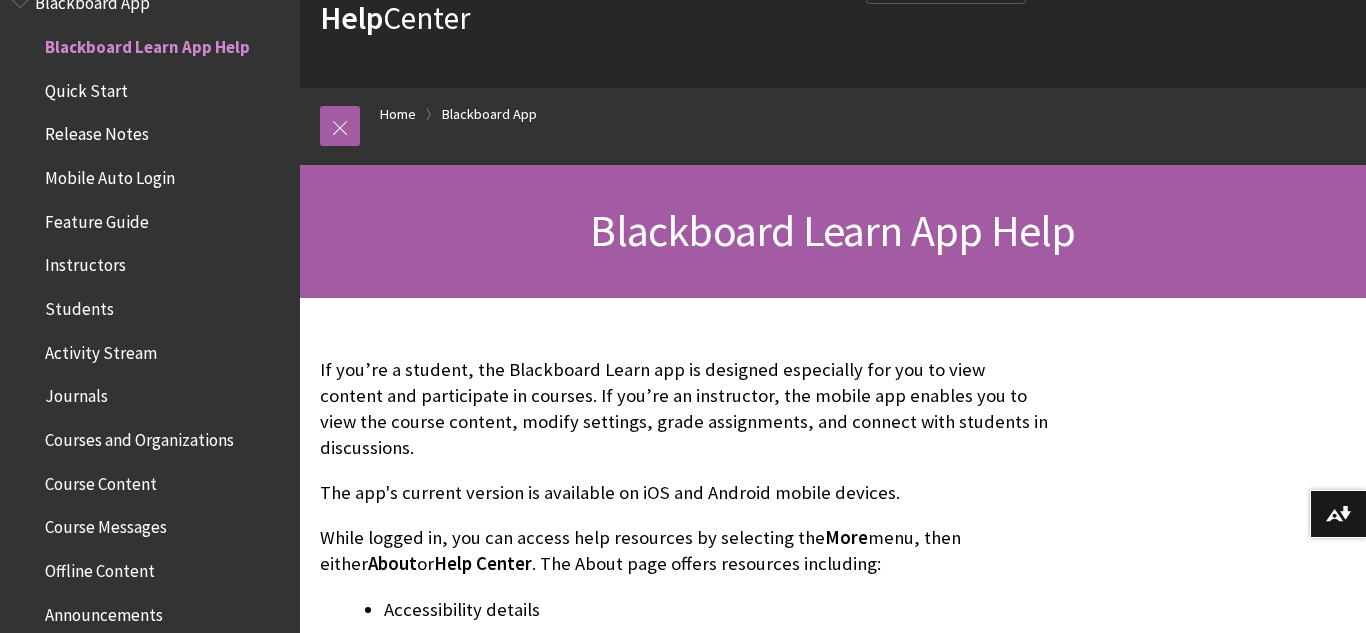 click on "Course Messages" at bounding box center [106, 524] 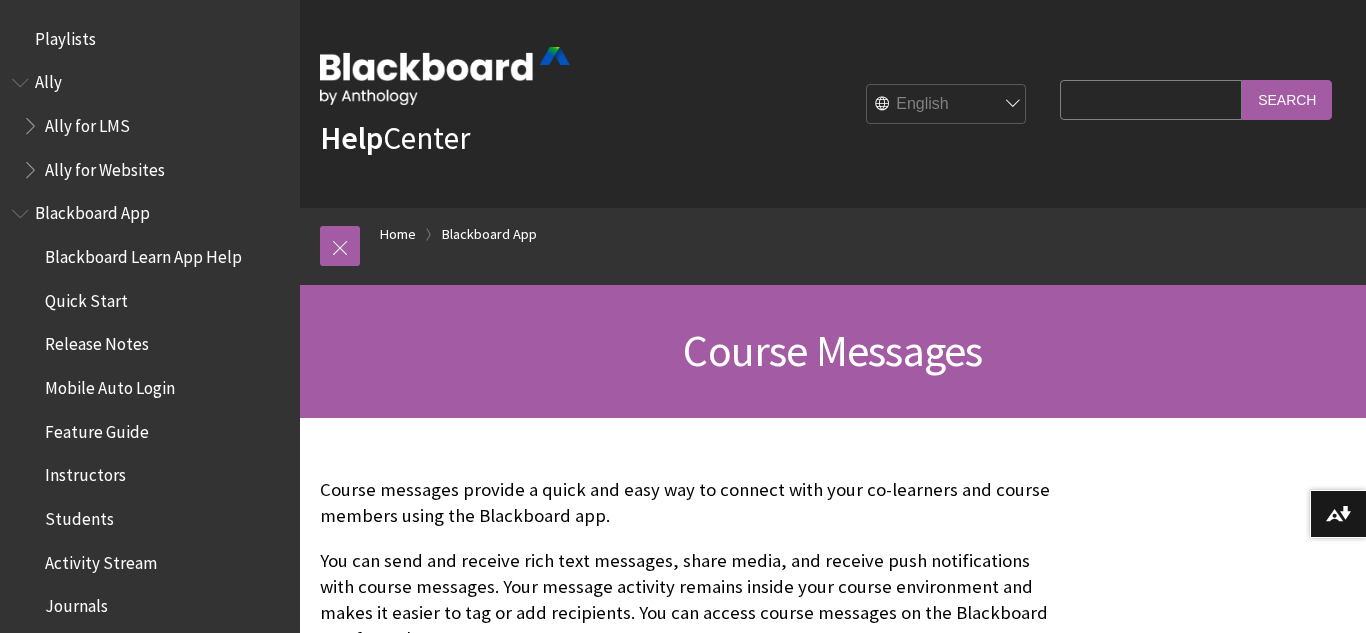 scroll, scrollTop: 1337, scrollLeft: 0, axis: vertical 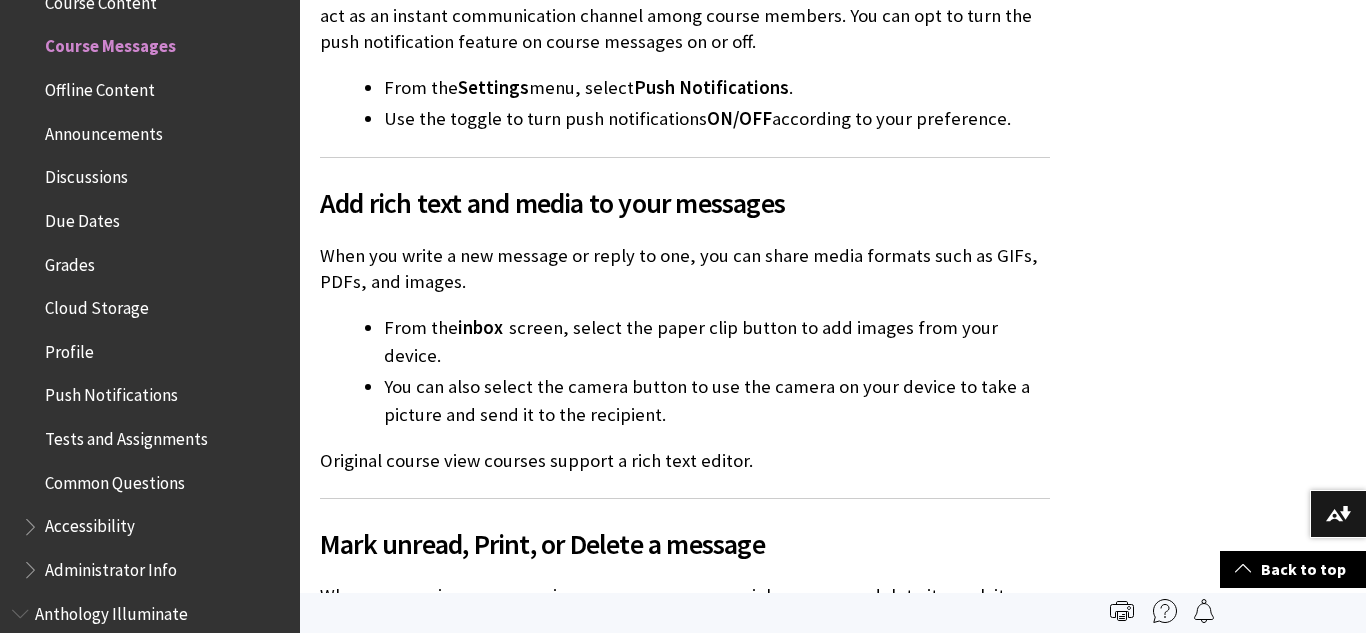 click on "Common Questions" at bounding box center [115, 479] 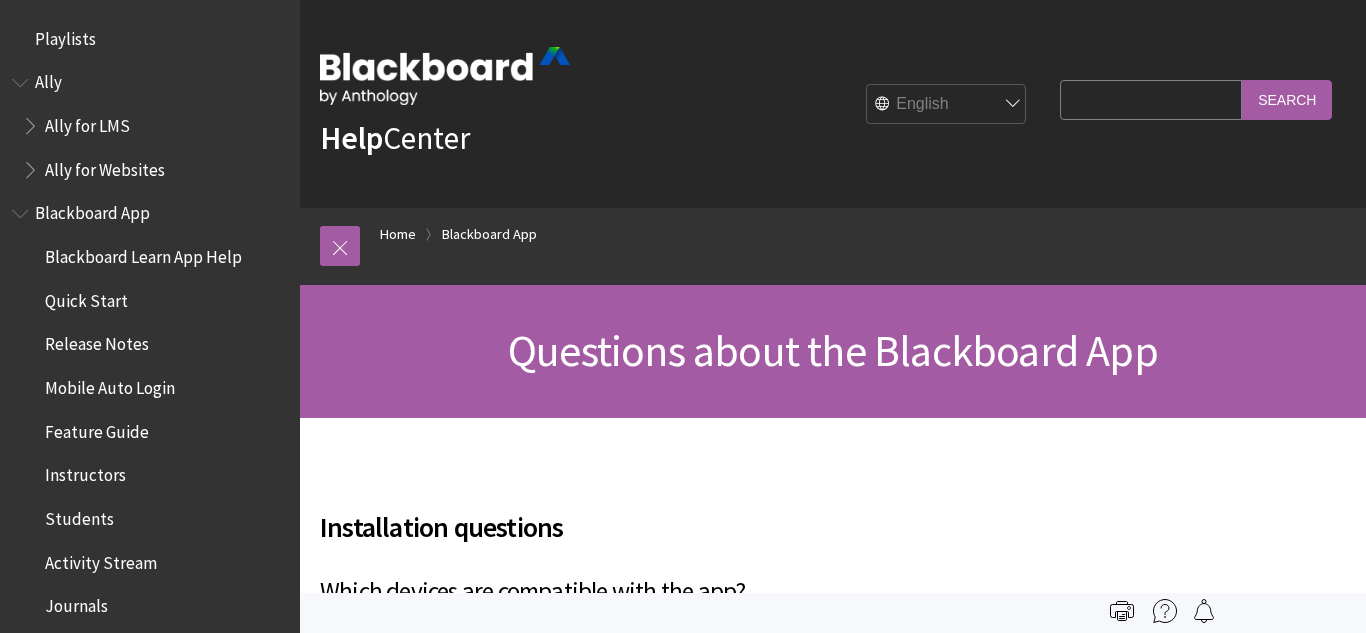 scroll, scrollTop: 0, scrollLeft: 0, axis: both 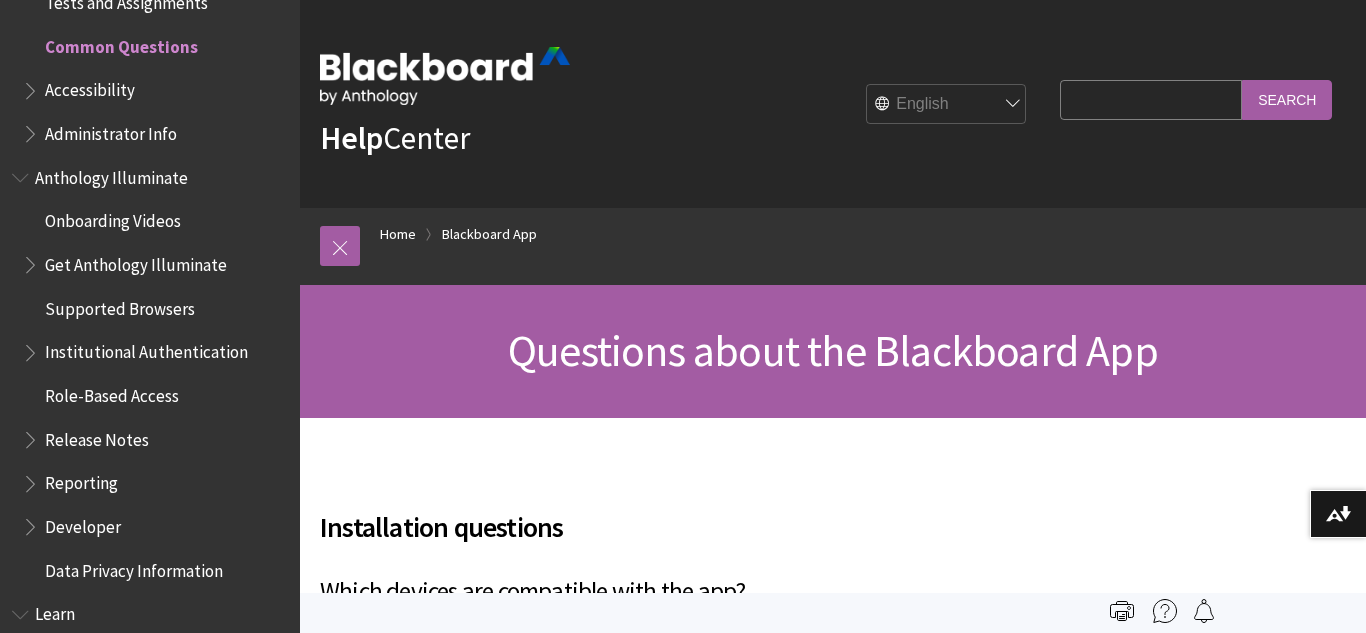 click on "Accessibility" at bounding box center [90, 87] 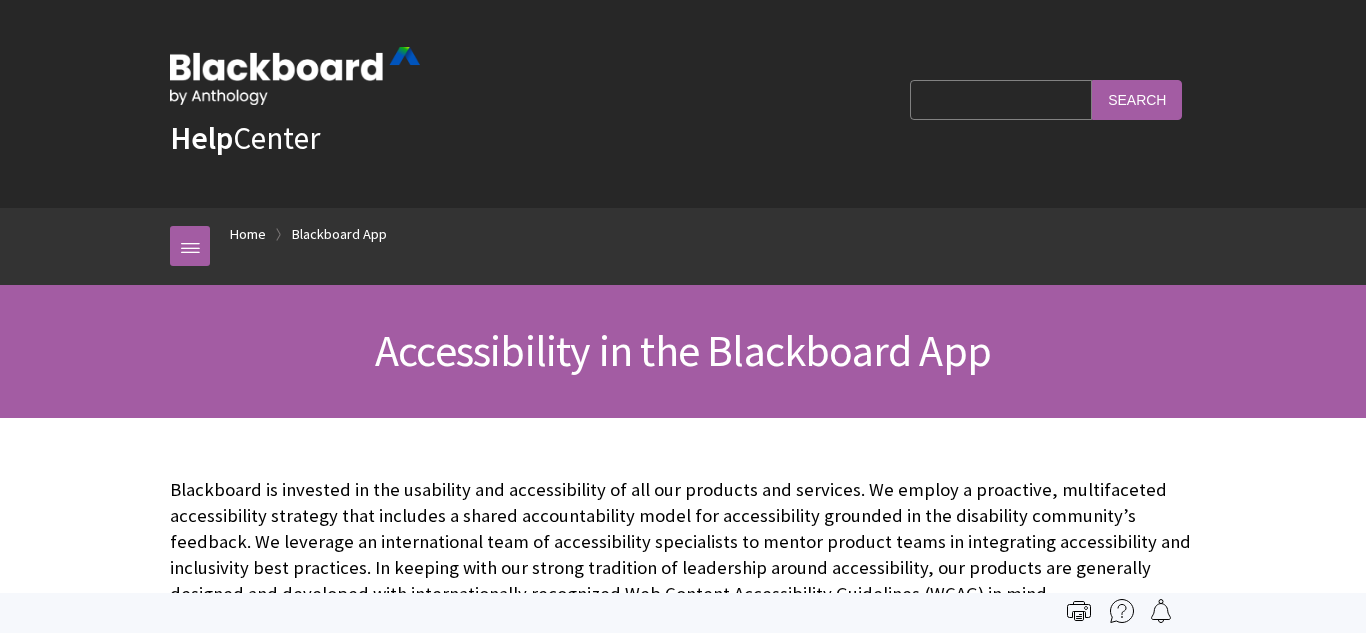scroll, scrollTop: 0, scrollLeft: 0, axis: both 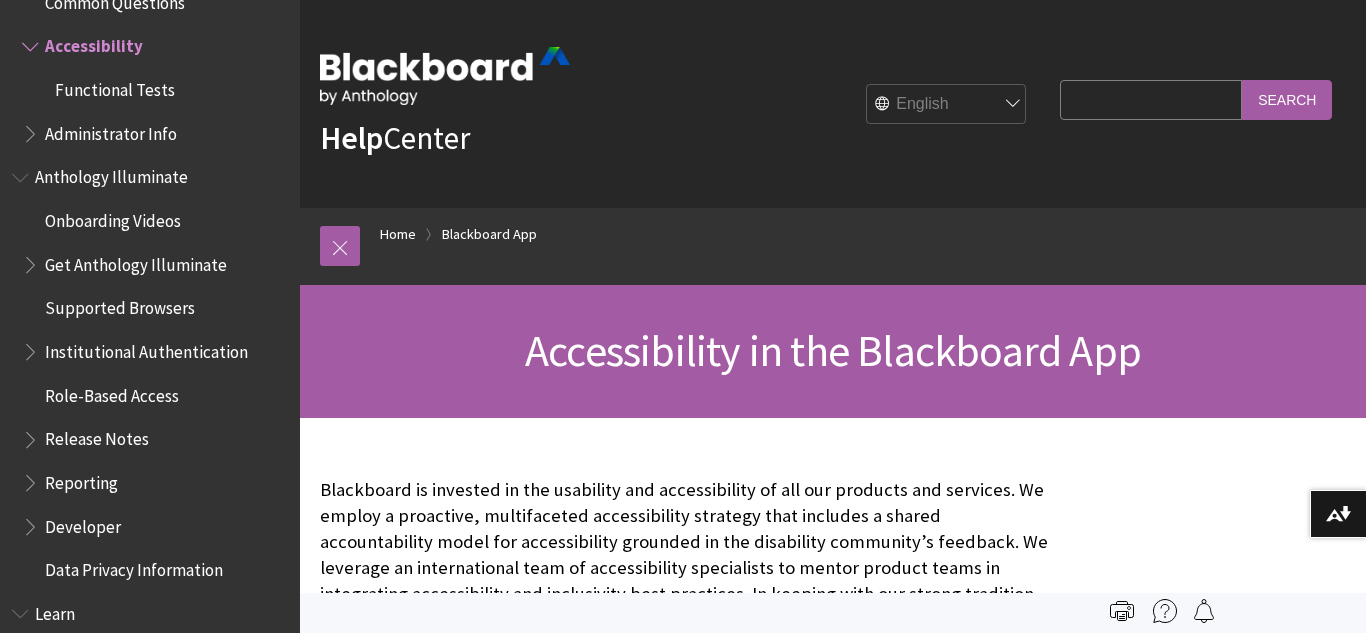 click on "Blackboard is invested in the usability and accessibility of all our products and services. We employ a proactive, multifaceted accessibility strategy that includes a shared accountability model for accessibility grounded in the disability community’s feedback. We leverage an international team of accessibility specialists to mentor product teams in integrating accessibility and inclusivity best practices. In keeping with our strong tradition of leadership around accessibility, our products are generally designed and developed with internationally recognized Web Content Accessibility Guidelines (WCAG) in mind." at bounding box center [685, 568] 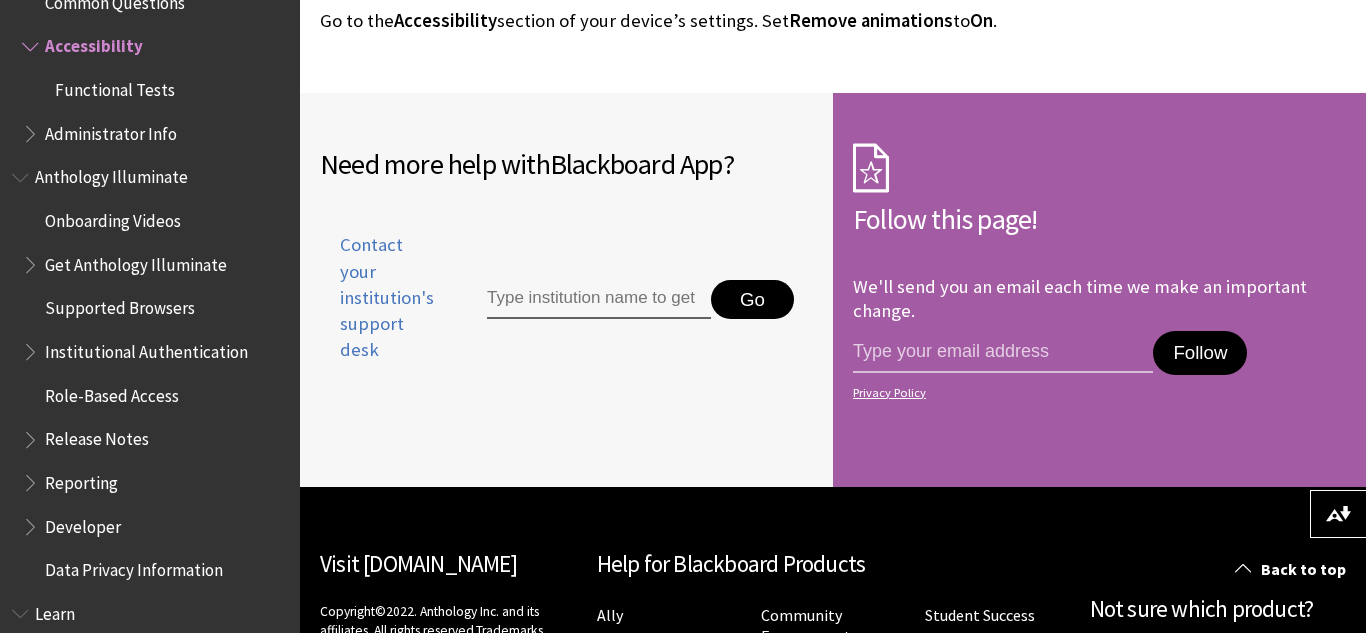 scroll, scrollTop: 3720, scrollLeft: 0, axis: vertical 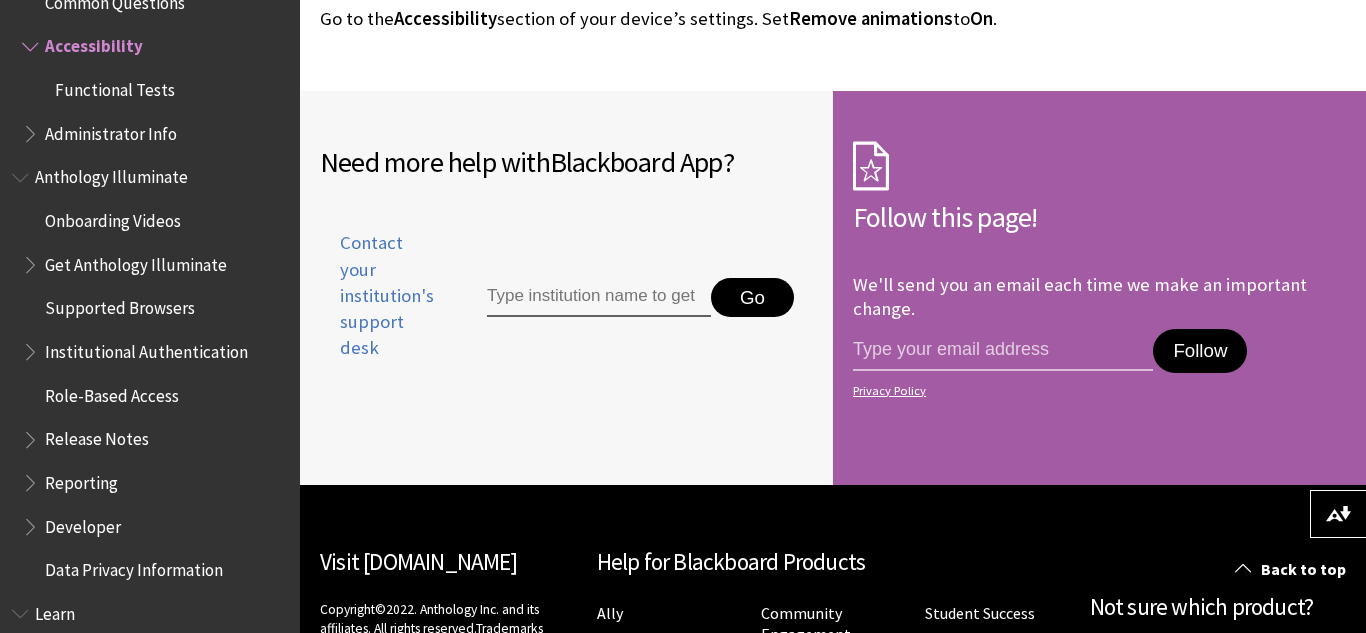 click on "Blackboard Learn App Help Quick Start Release Notes Mobile Auto Login Feature Guide Instructors Students Activity Stream Journals Courses and Organizations Course Content Course Messages Offline Content Announcements Discussions Due Dates Grades Cloud Storage Profile Push Notifications Tests and Assignments Common Questions Accessibility Functional Tests Administrator Info" at bounding box center [150, -391] 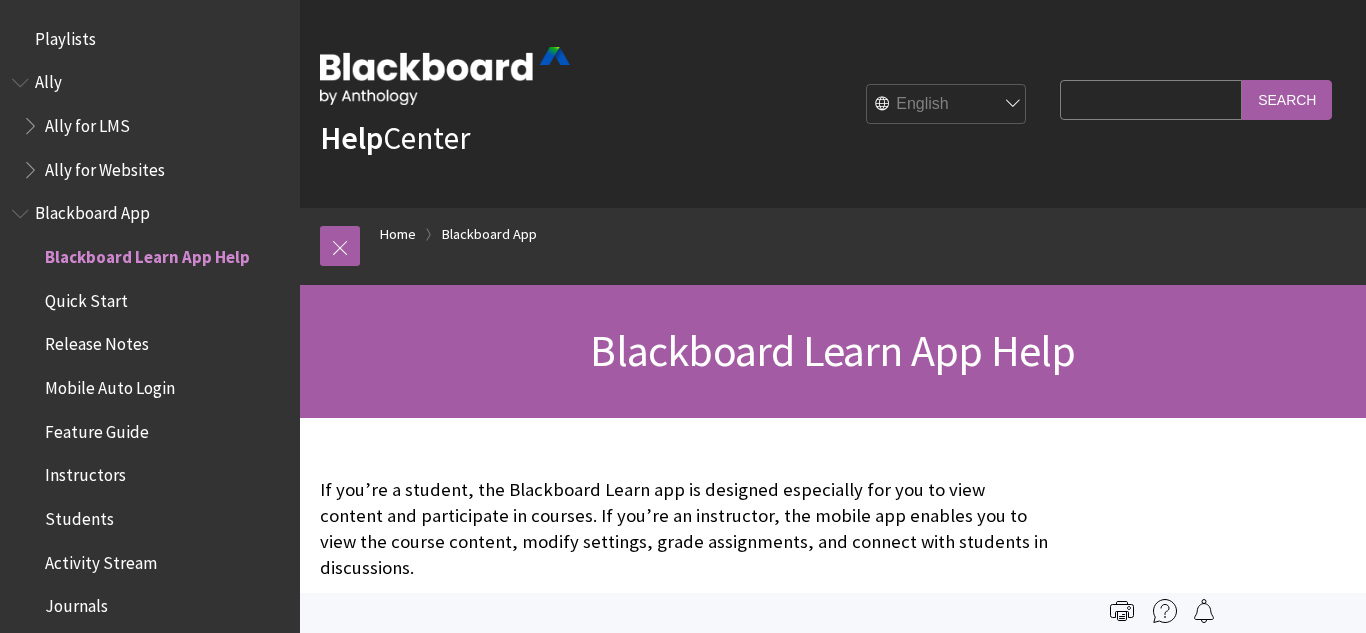 scroll, scrollTop: 0, scrollLeft: 0, axis: both 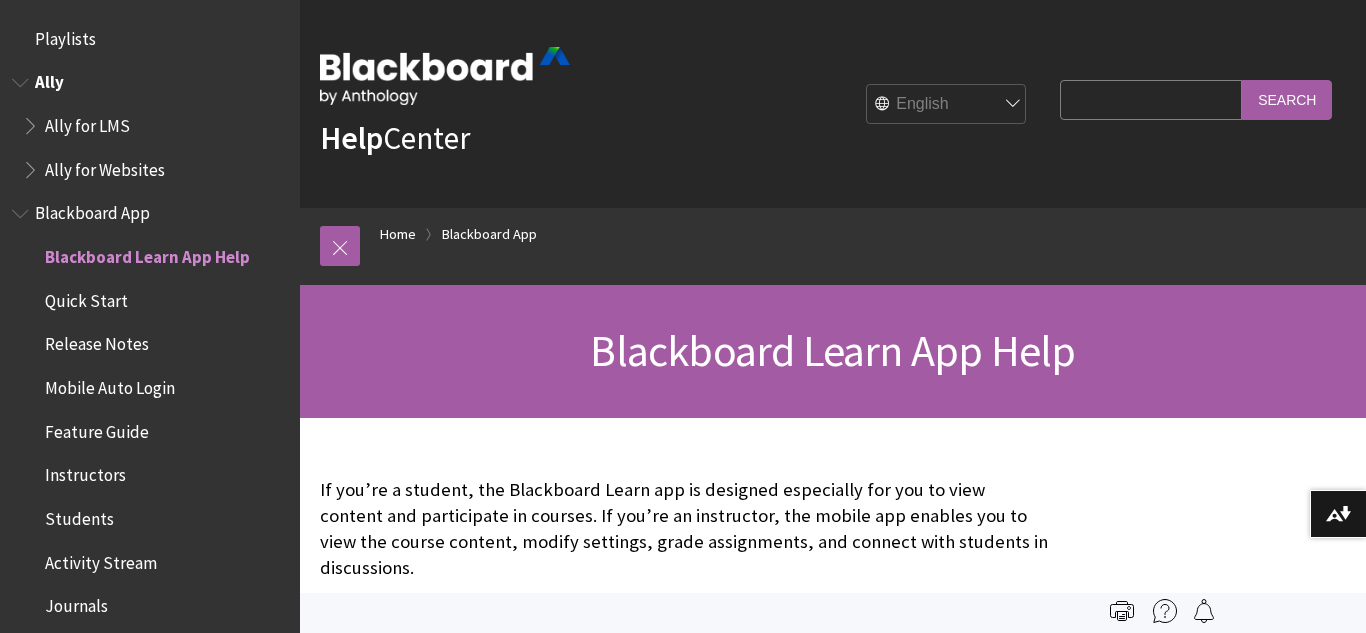 click on "Ally" at bounding box center (150, 83) 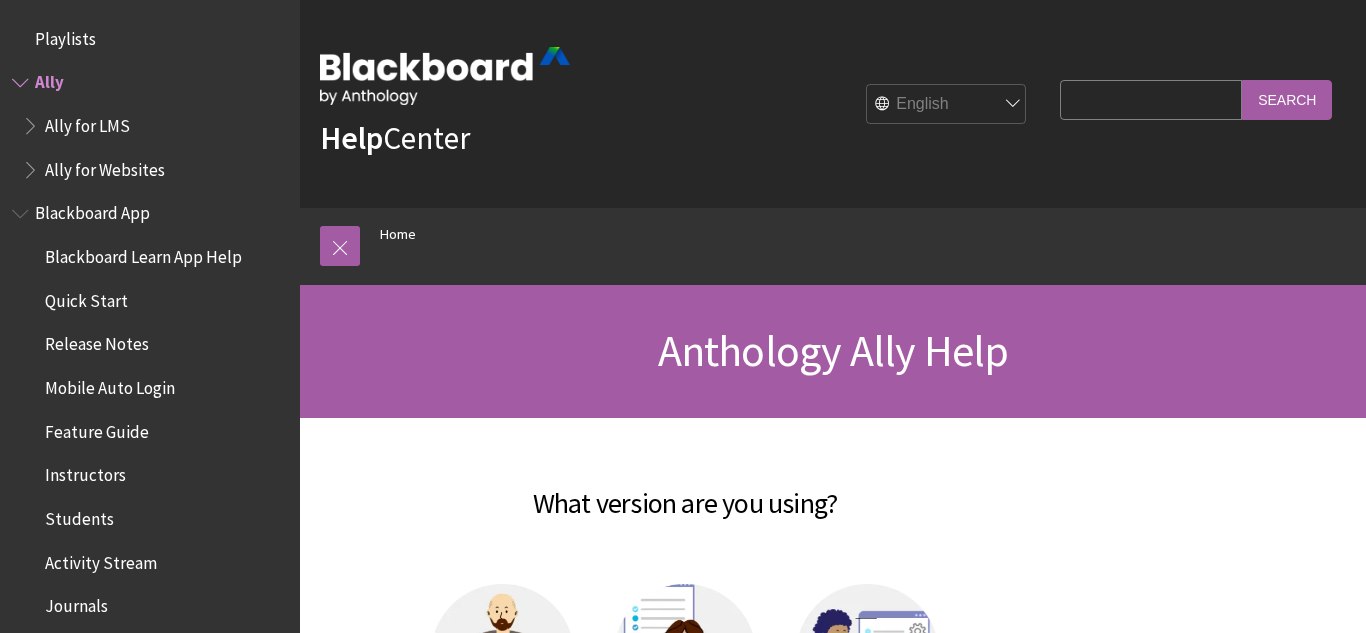 scroll, scrollTop: 0, scrollLeft: 0, axis: both 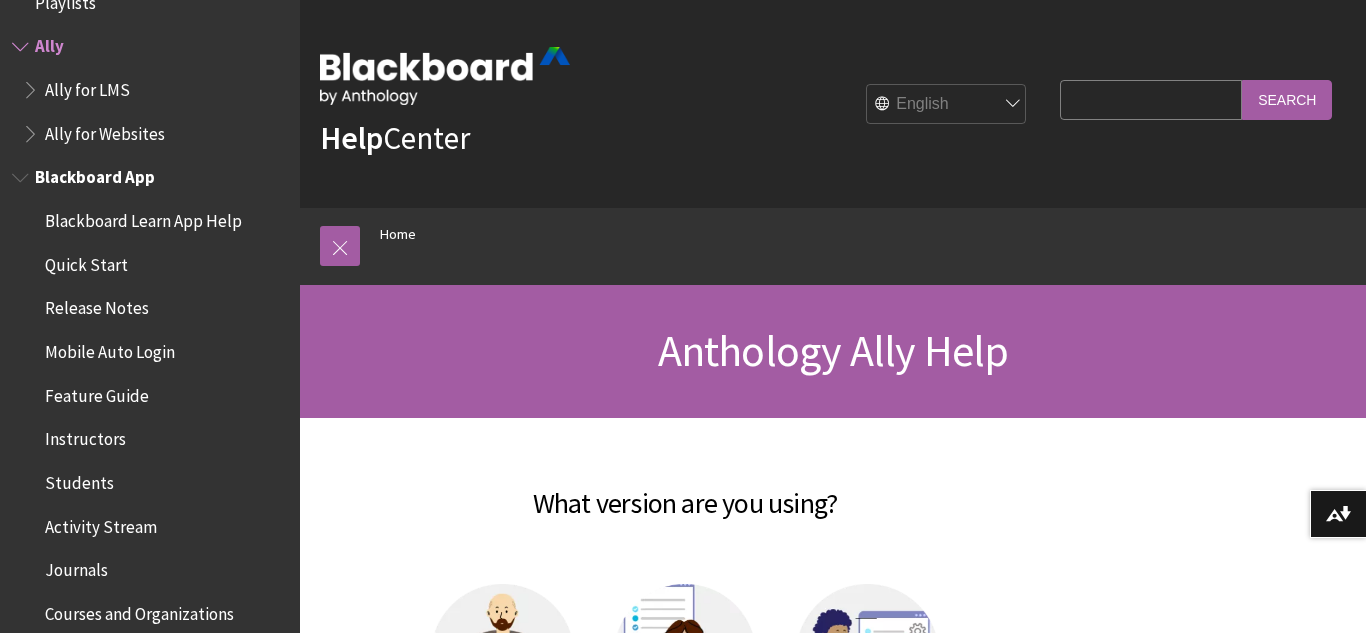 click on "Release Notes" at bounding box center [97, 305] 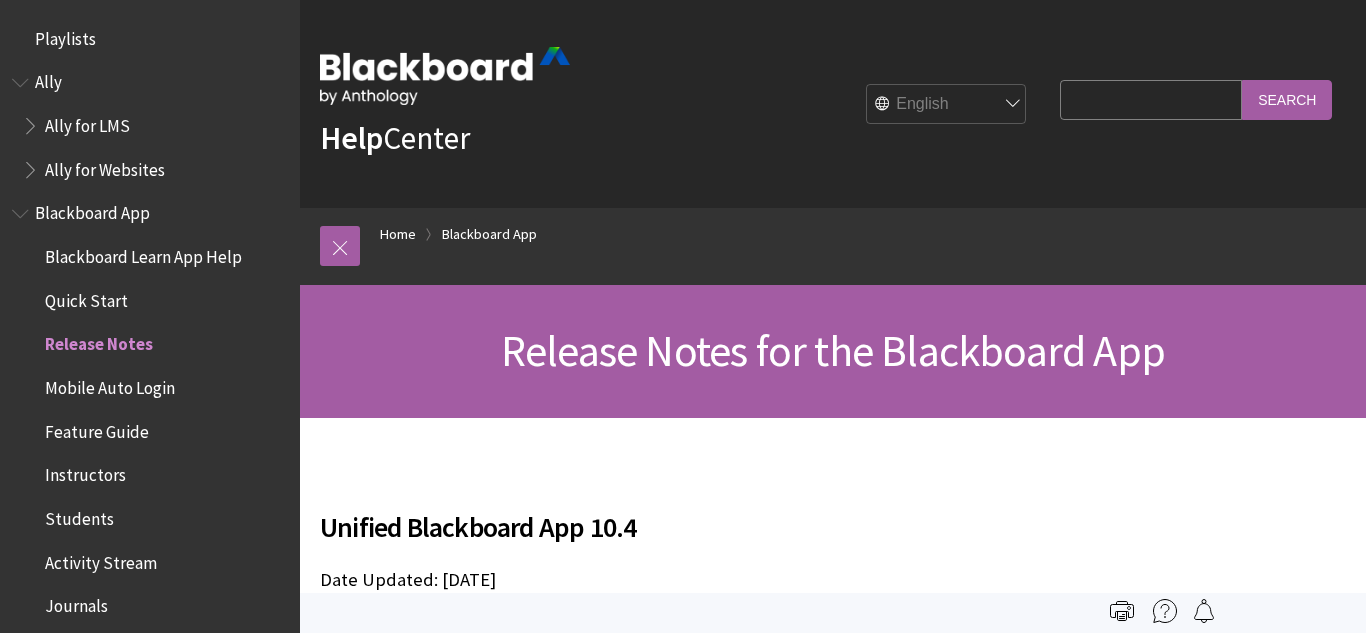 scroll, scrollTop: 0, scrollLeft: 0, axis: both 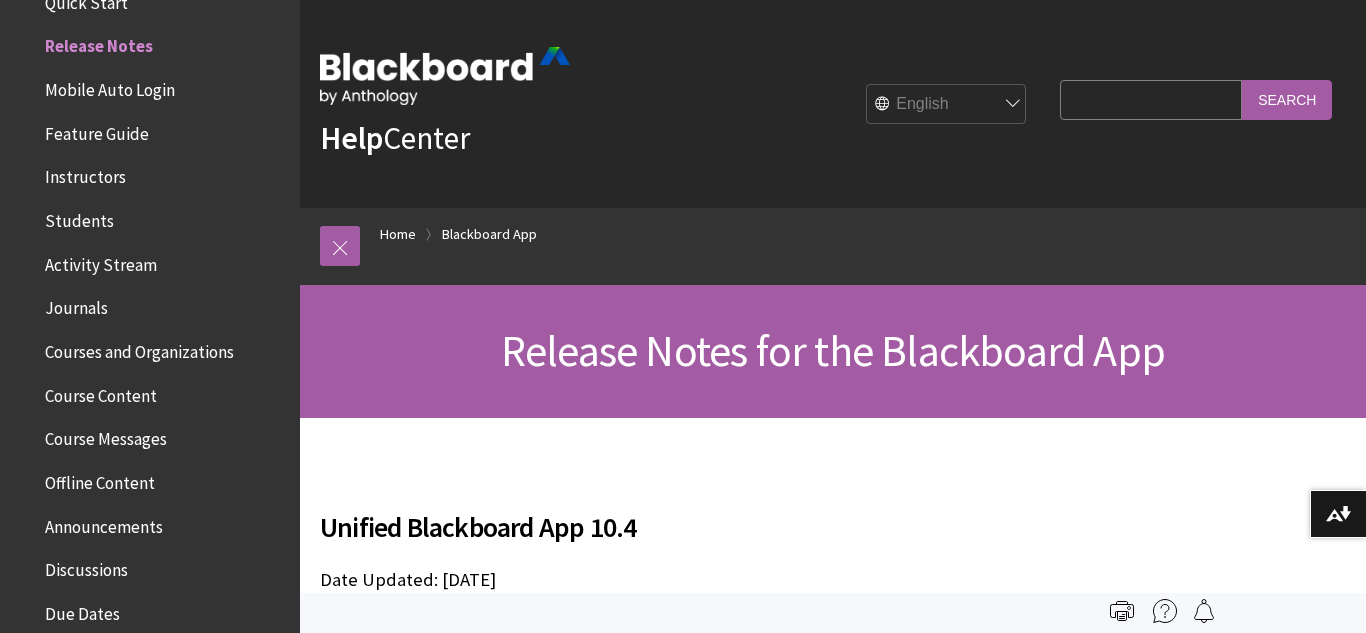 click on "Discussions" at bounding box center (86, 566) 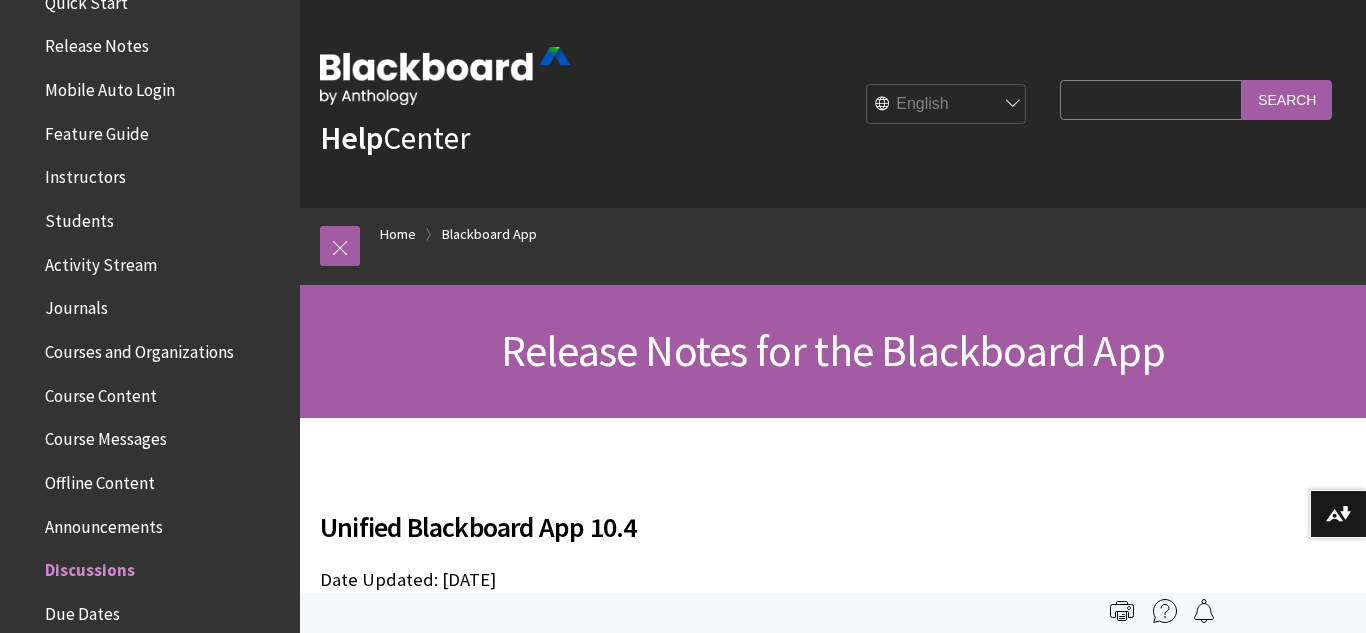 click on "Discussions" at bounding box center [90, 566] 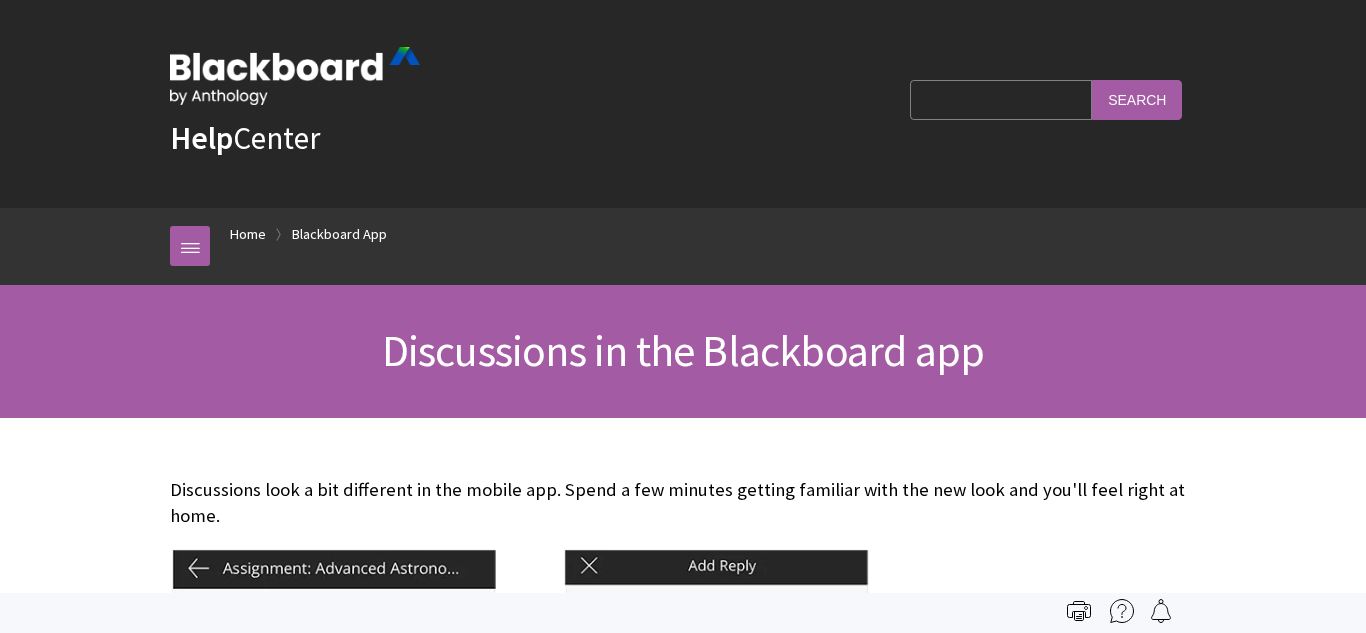 scroll, scrollTop: 0, scrollLeft: 0, axis: both 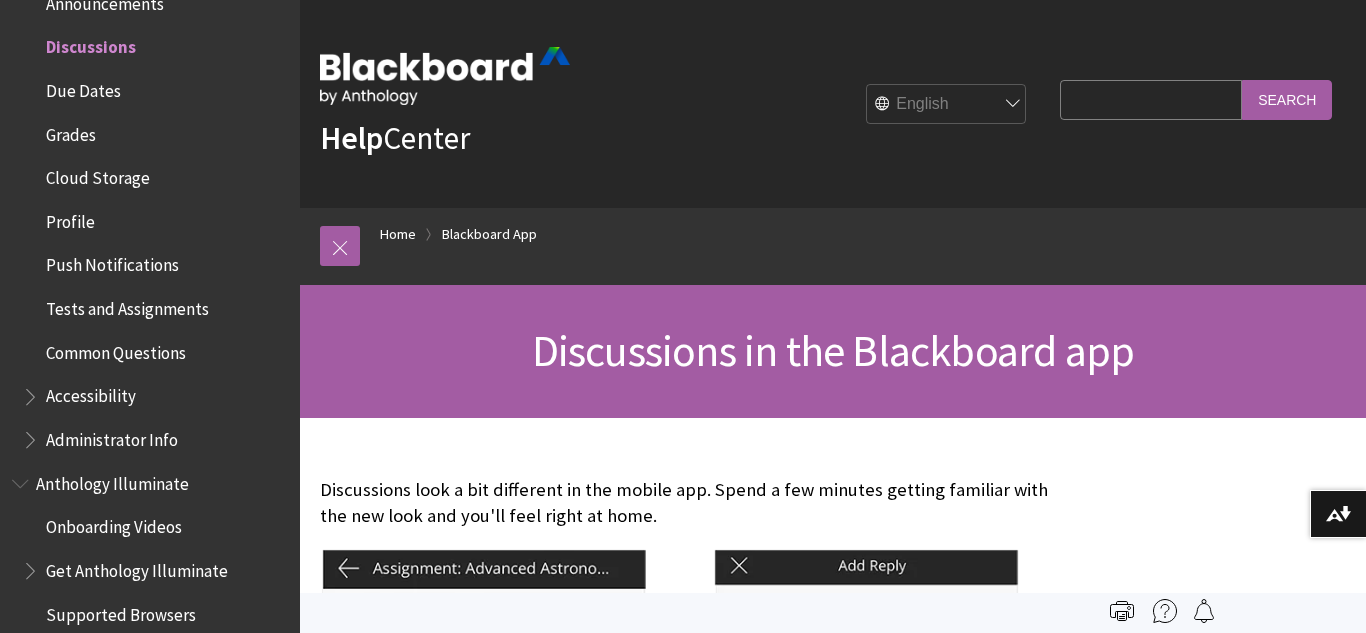 click on "Discussions look a bit different in the mobile app. Spend a few minutes getting familiar with the new look and you'll feel right at home.
Participate in discussions
You can read course discussions, start threads, and reply to posts. After you select a discussion, tap  Start Thread  to begin a new conversation. Type your message. Tap  Start now  to post it.
The  Start Thread  button appears only if your instructor selected settings that allow you to create threads.
Alternatively, tap an existing thread to participate in it. Tap  Add Reply  and then type your message. Tap  Add Reply  again to post your message to the rest of the class.
Edit and delete posts
Tap a discussion post or reply that you authored. The  Edit  and  Delete" at bounding box center (685, 2471) 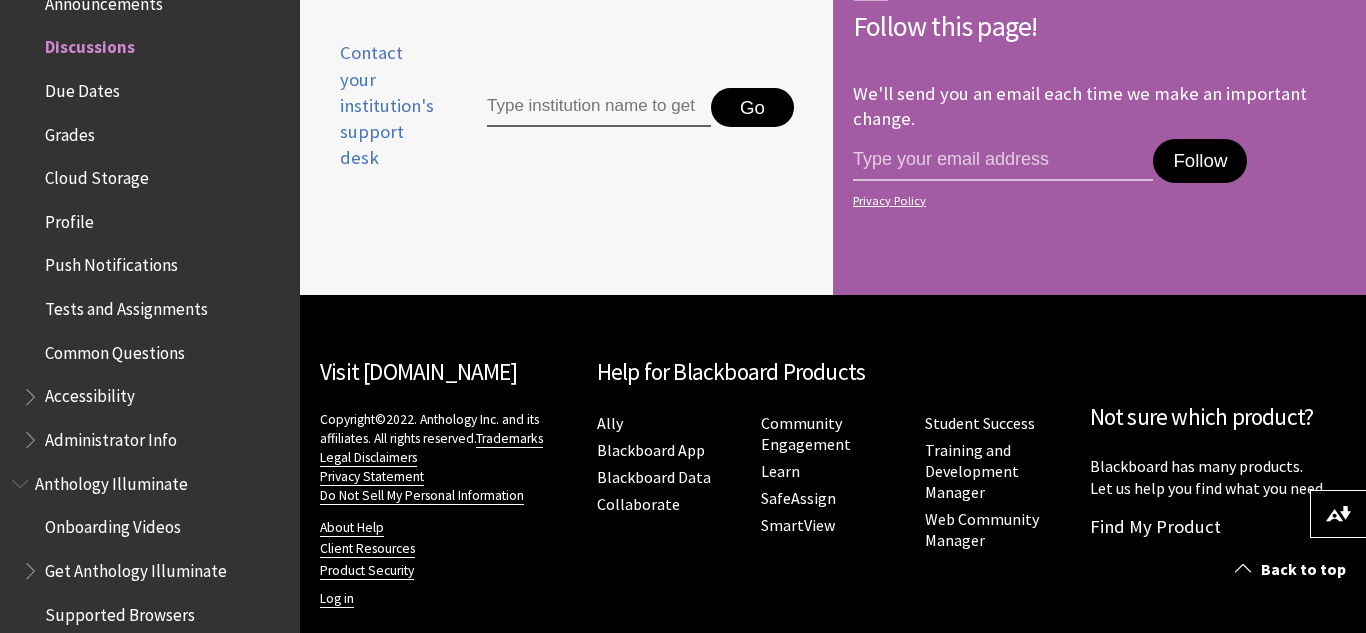 scroll, scrollTop: 4627, scrollLeft: 0, axis: vertical 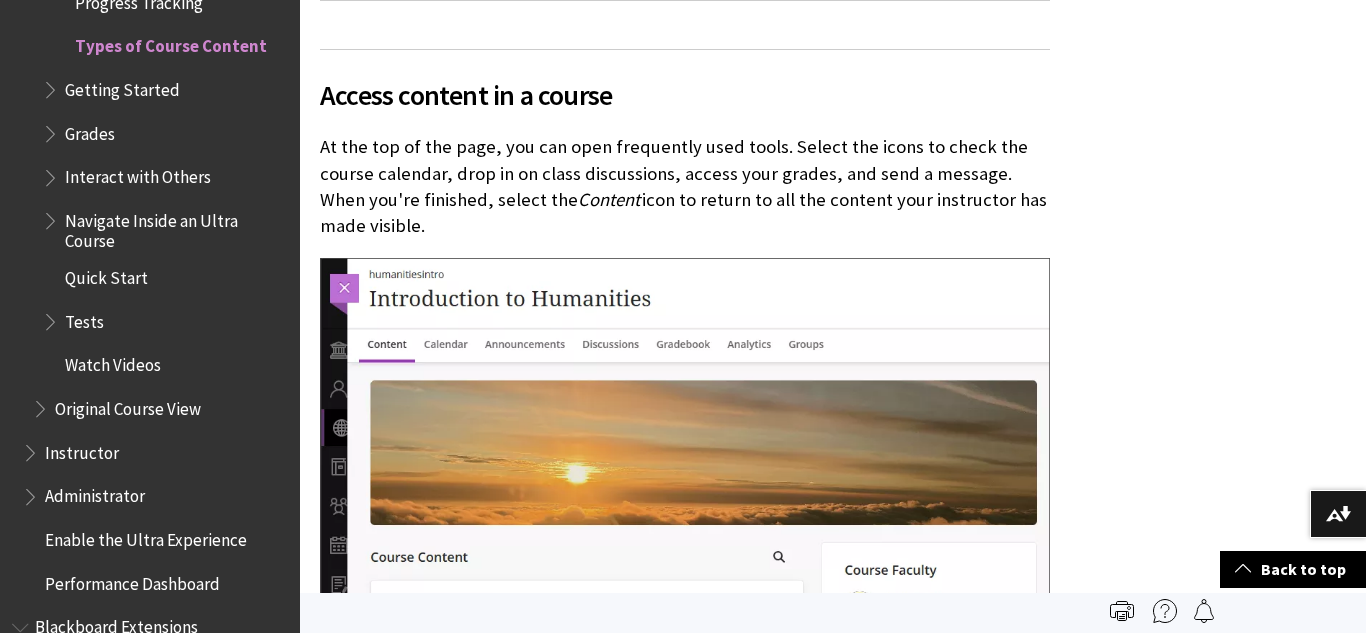 click on "Original Course View" at bounding box center [160, 409] 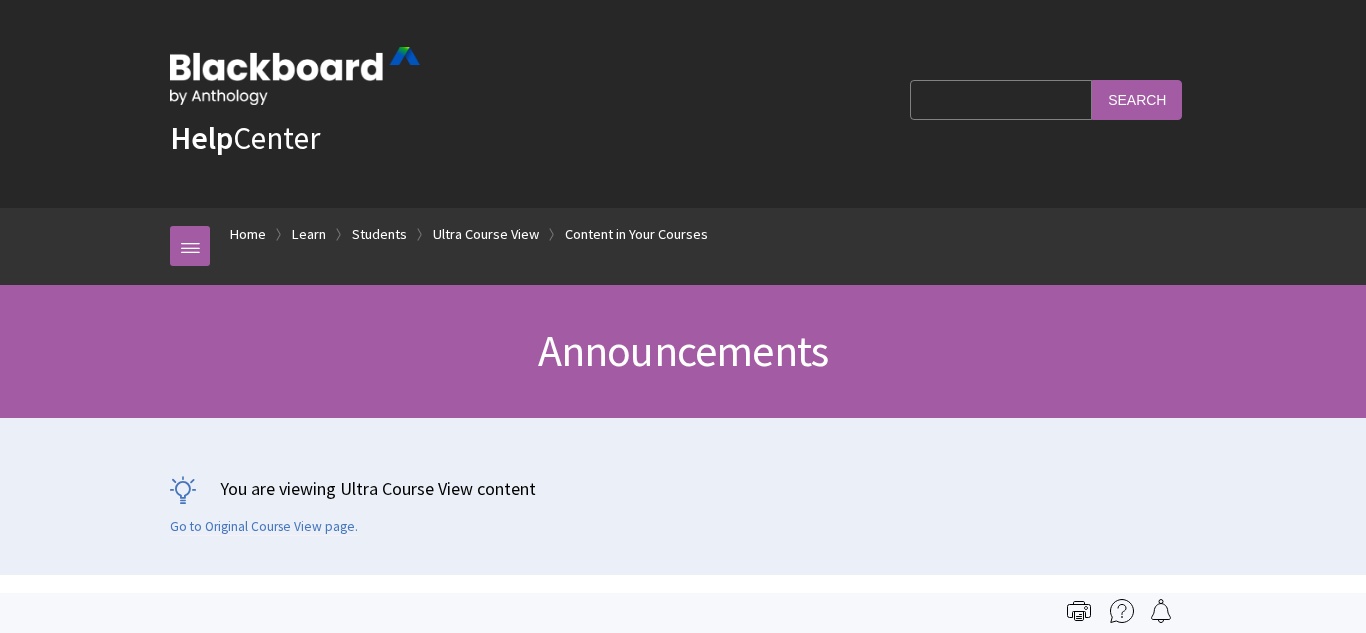 scroll, scrollTop: 42, scrollLeft: 0, axis: vertical 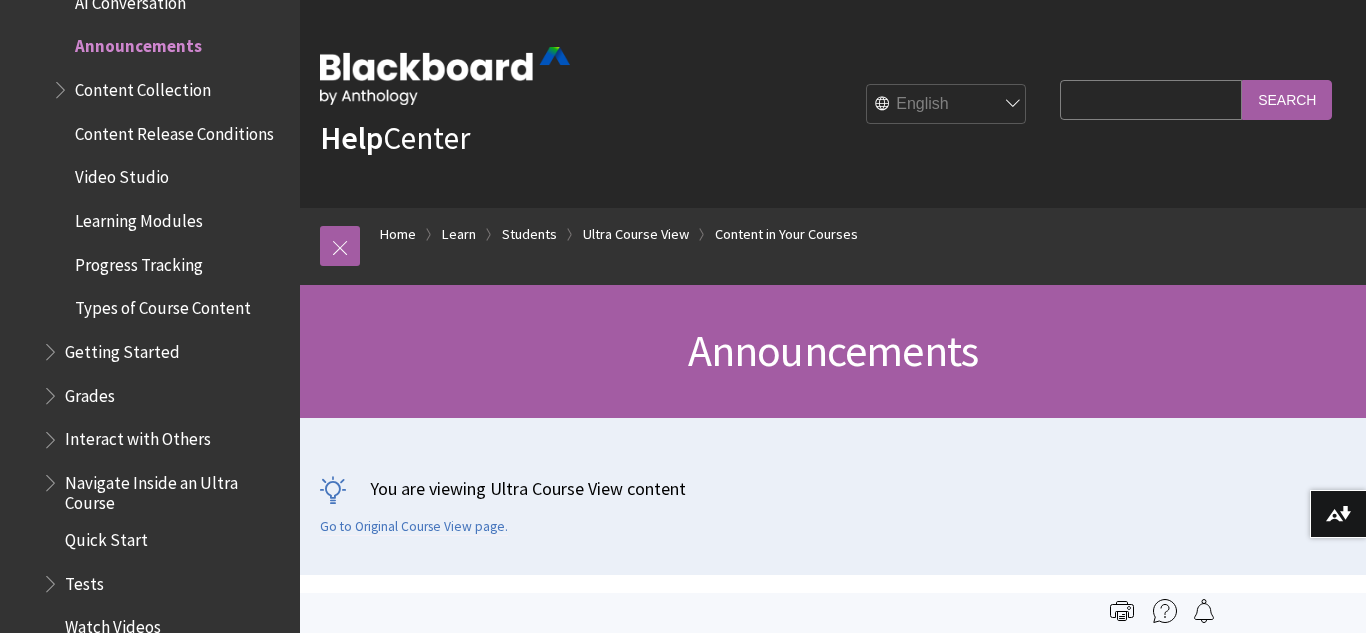 click on "Add and Format Content Assignments Common Questions about Ultra Courses Content in Your Courses AI Conversation Announcements Content Collection Content Release Conditions Video Studio Learning Modules Progress Tracking Types of Course Content Getting Started Grades Interact with Others Navigate Inside an Ultra Course Quick Start Tests Watch Videos" at bounding box center [160, 221] 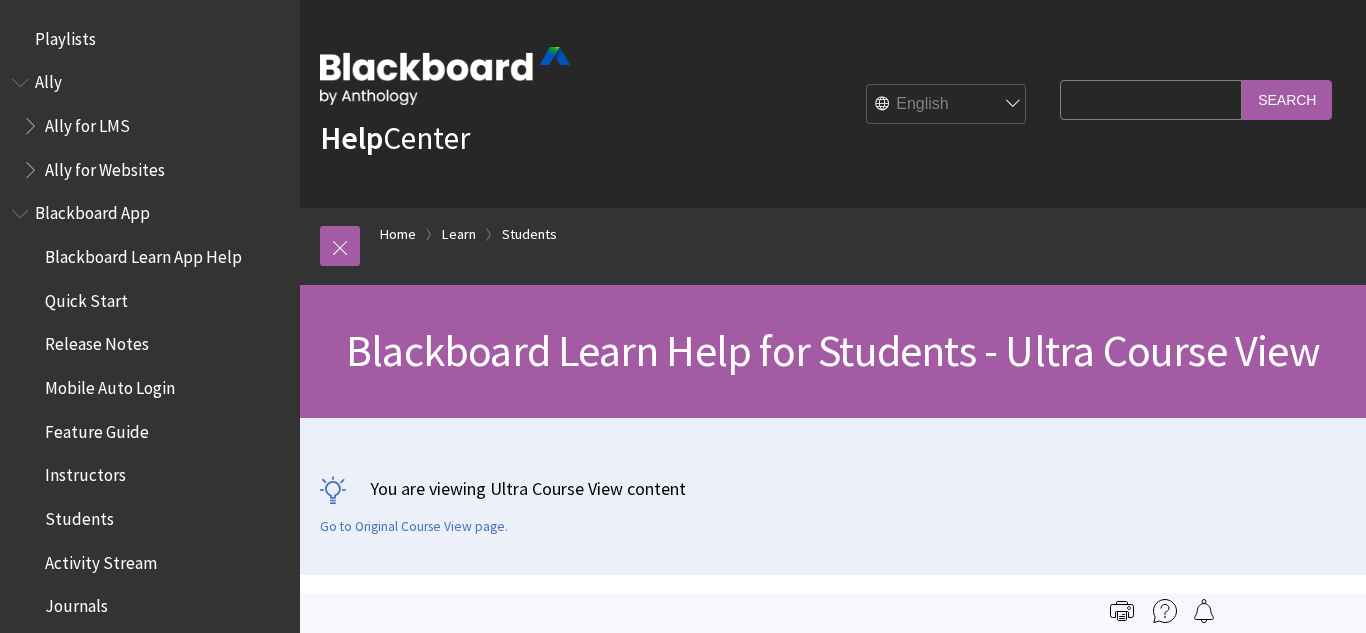 scroll, scrollTop: 0, scrollLeft: 0, axis: both 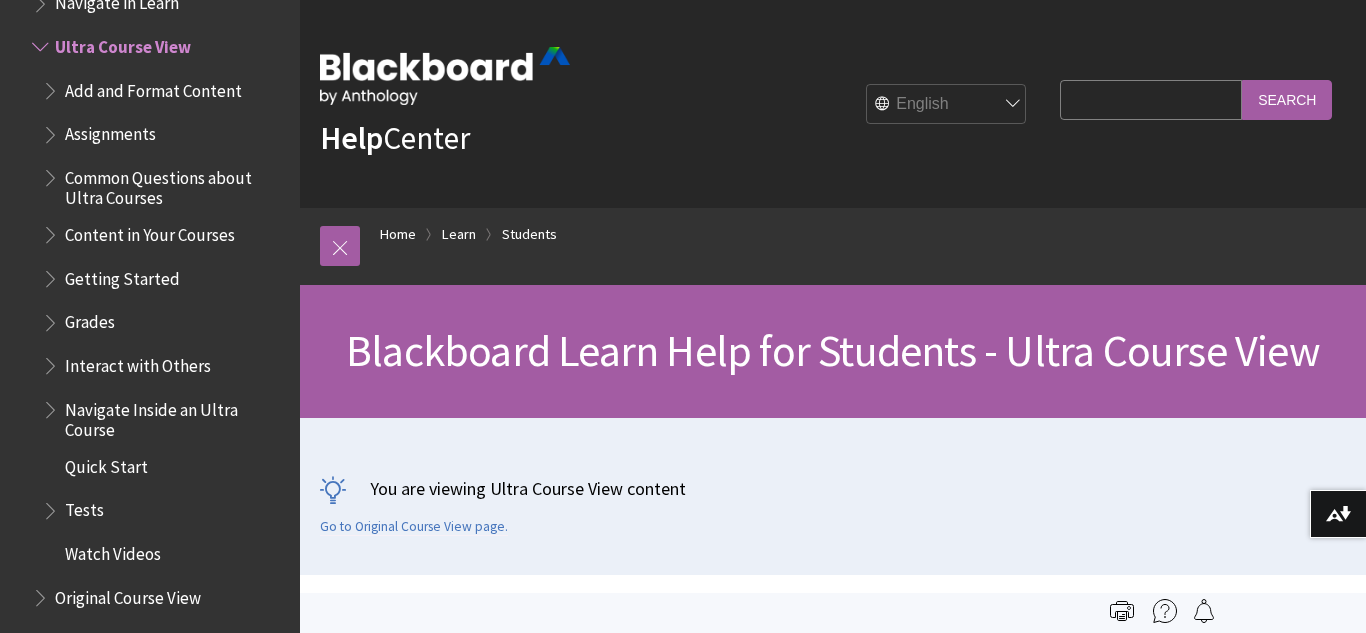 click on "Ultra Course View" at bounding box center [123, 43] 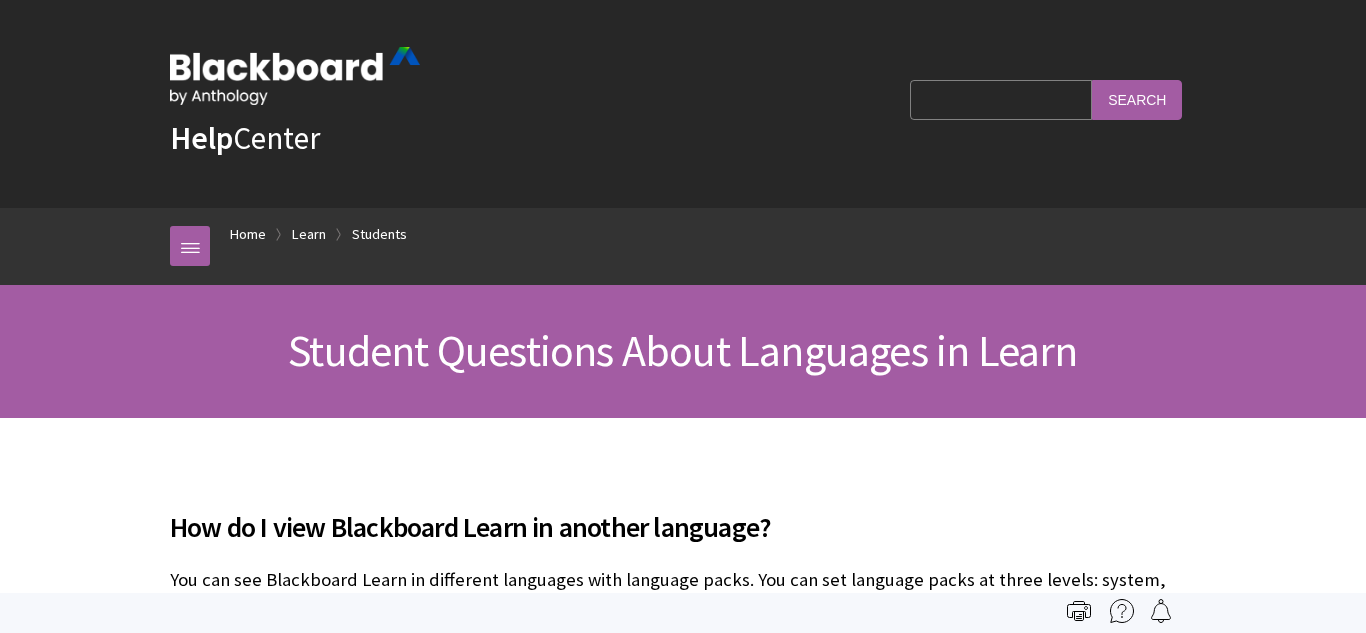 scroll, scrollTop: 0, scrollLeft: 0, axis: both 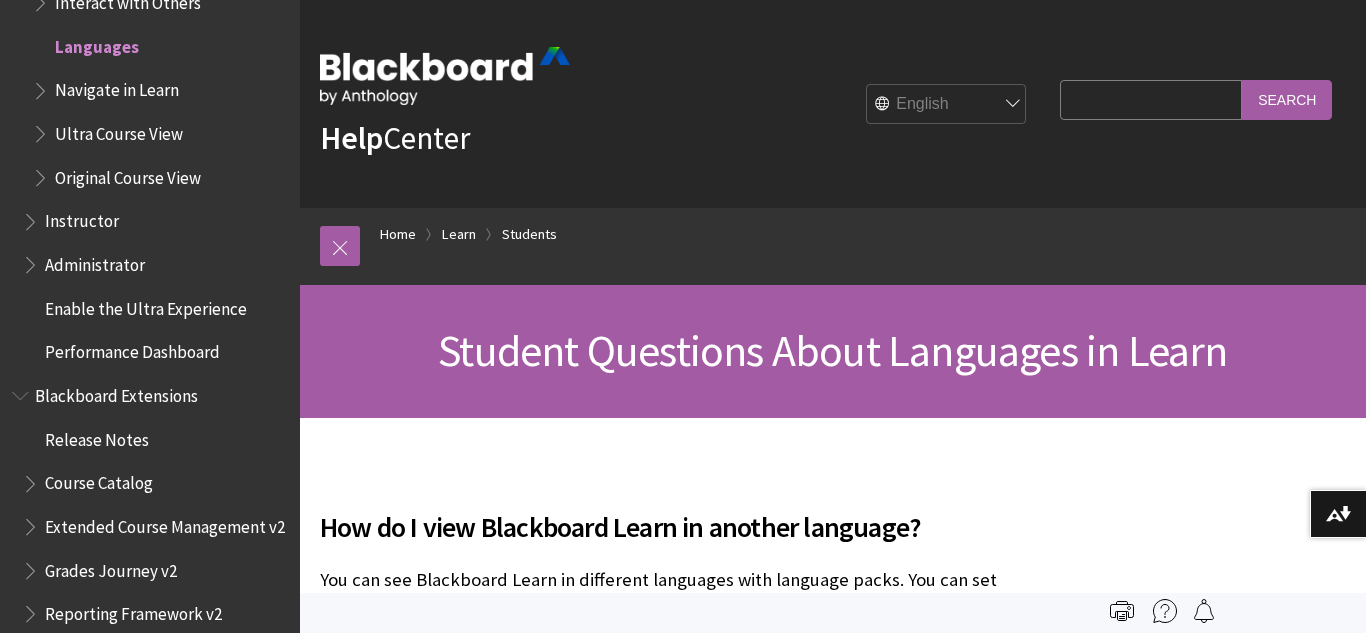 click on "Performance Dashboard" at bounding box center (132, 349) 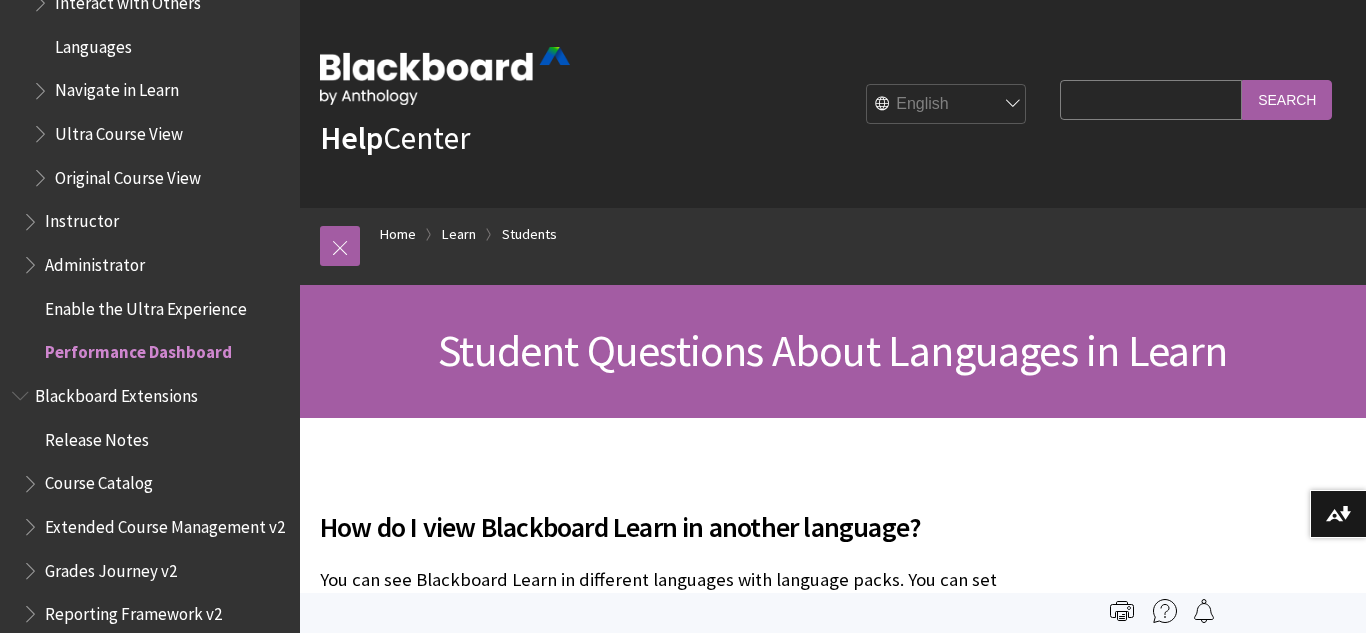 click on "Performance Dashboard" at bounding box center (138, 349) 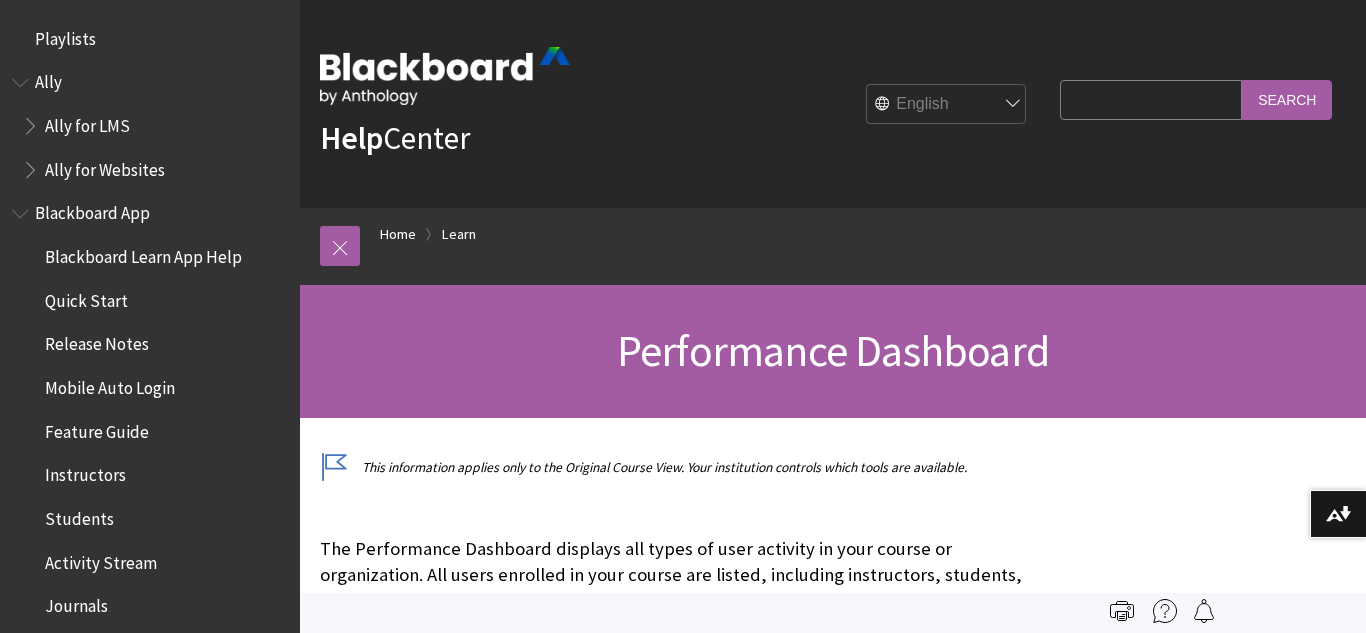 scroll, scrollTop: 0, scrollLeft: 0, axis: both 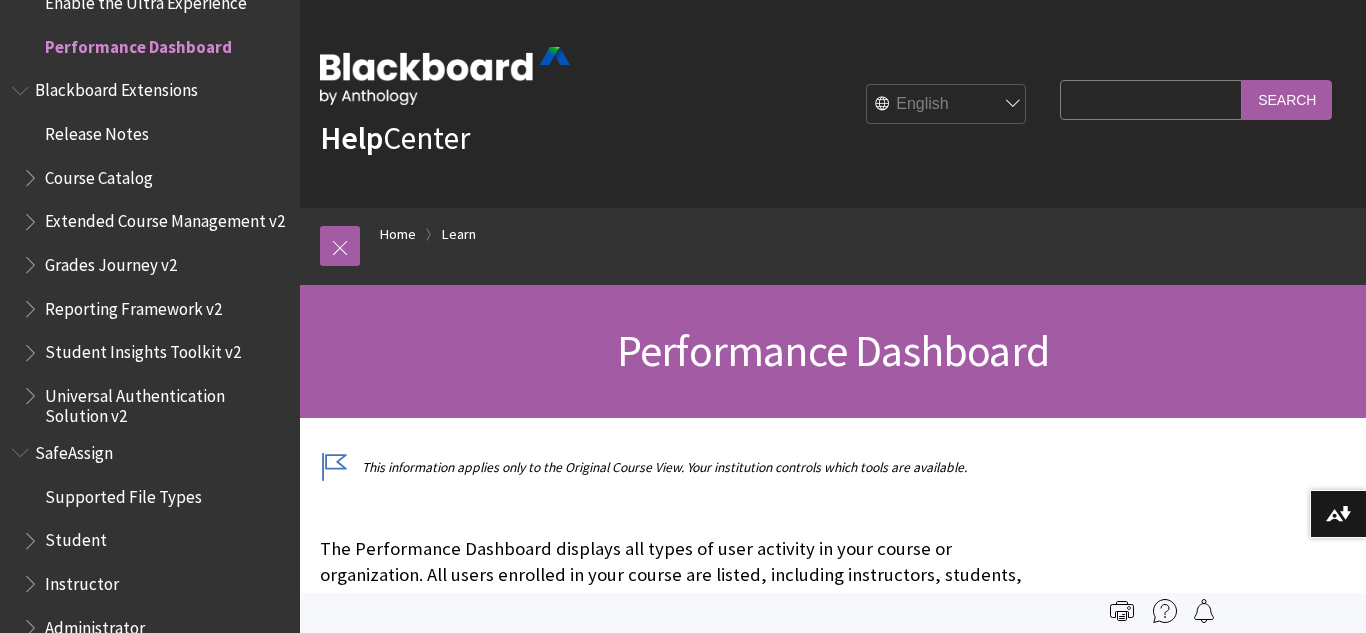 click on "SafeAssign" at bounding box center (150, 453) 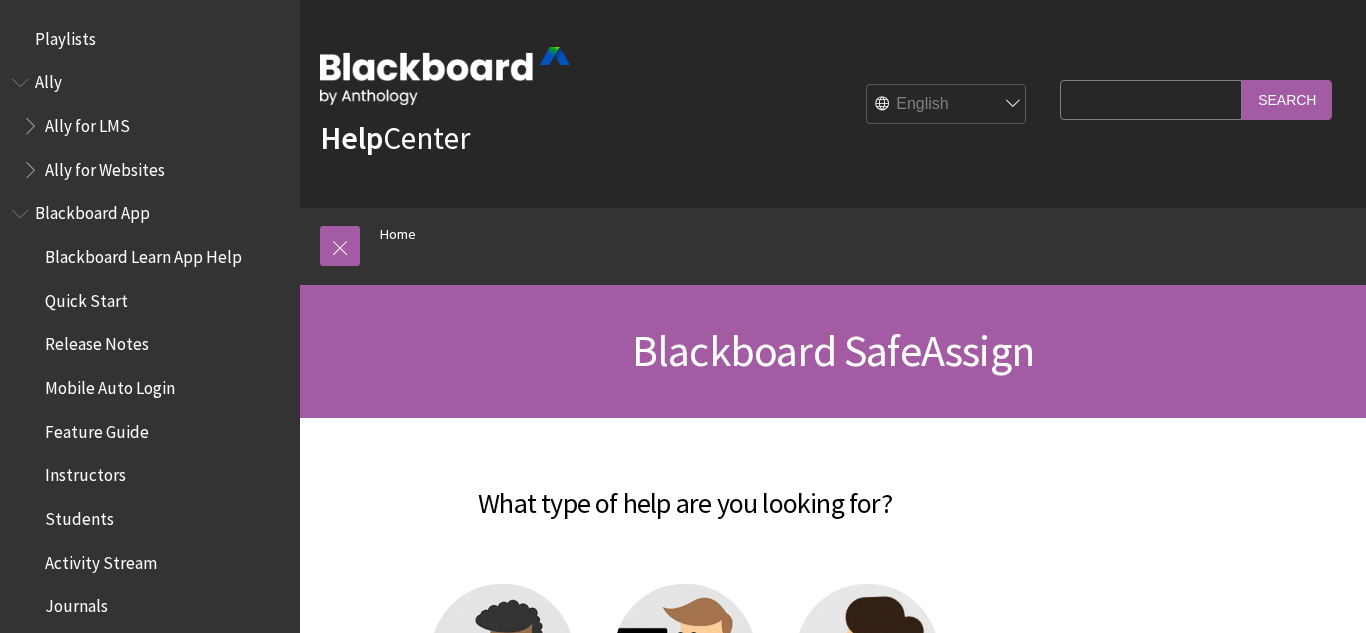 scroll, scrollTop: 0, scrollLeft: 0, axis: both 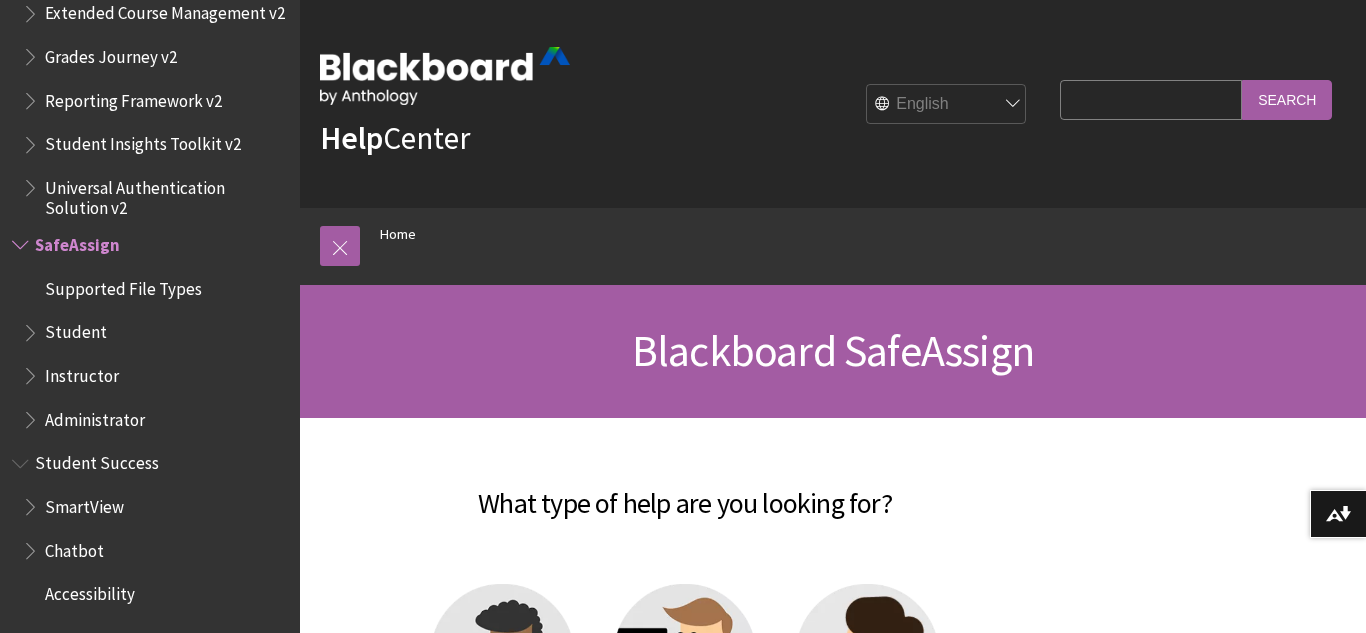 click on "Blackboard SafeAssign" at bounding box center (833, 351) 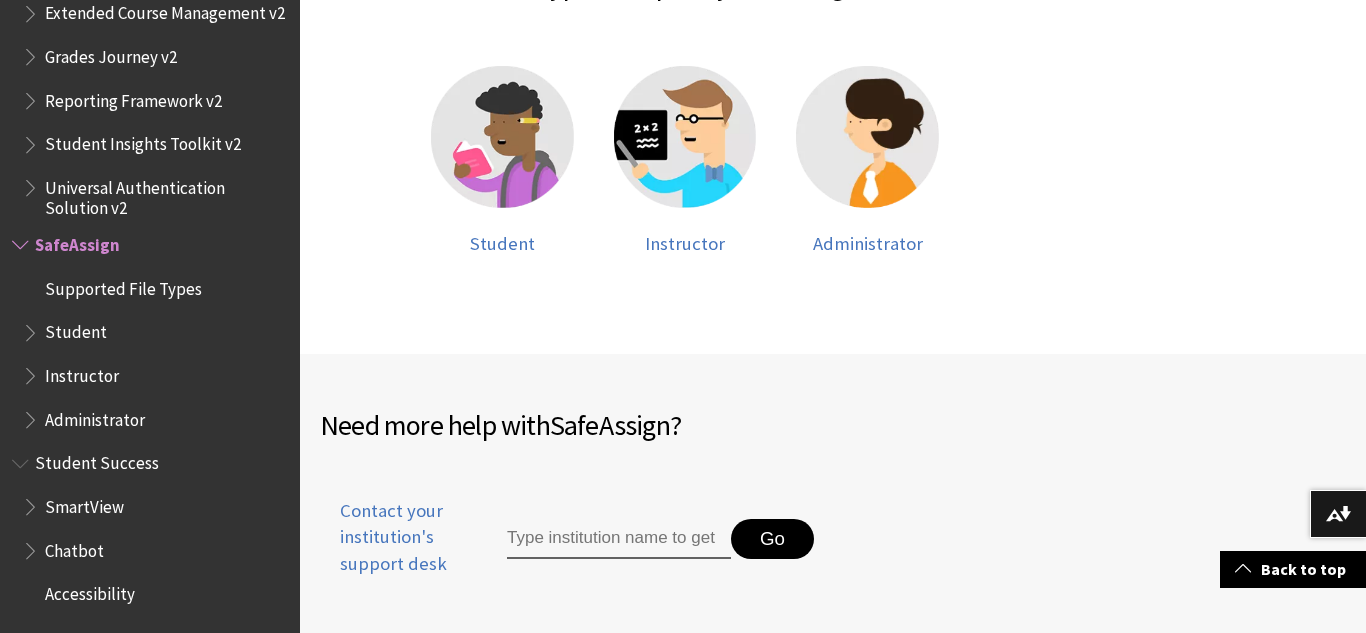 scroll, scrollTop: 529, scrollLeft: 0, axis: vertical 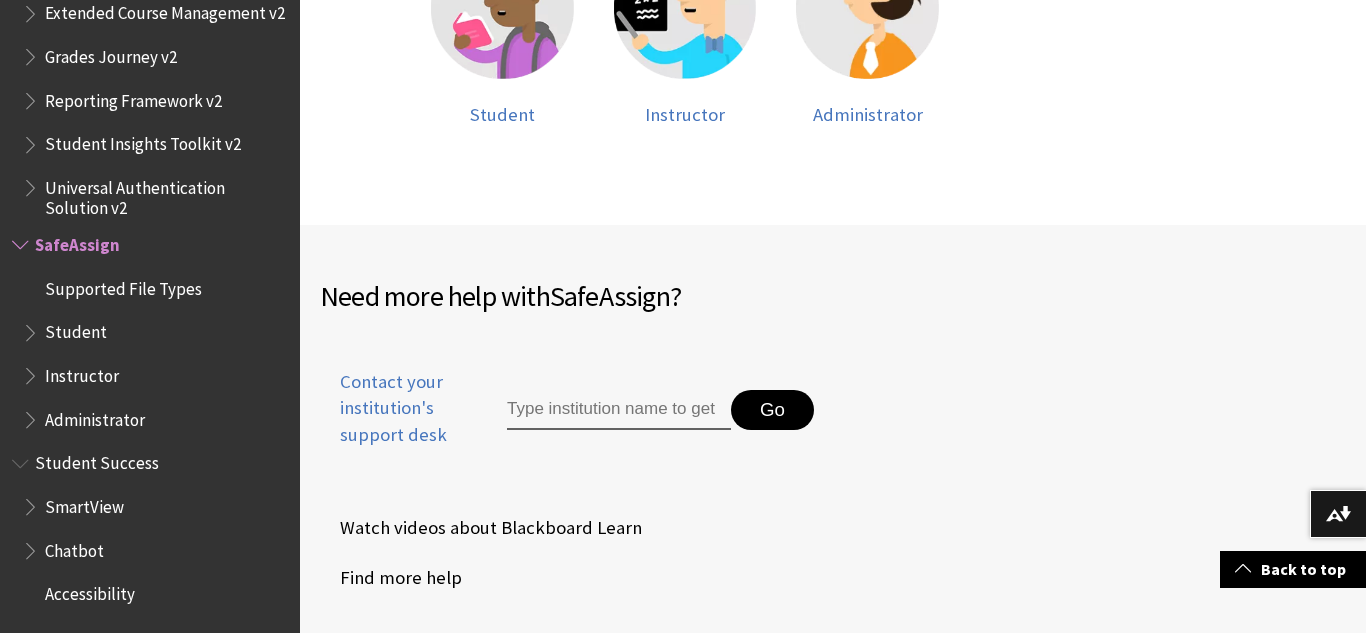 click on "Go" at bounding box center [659, 410] 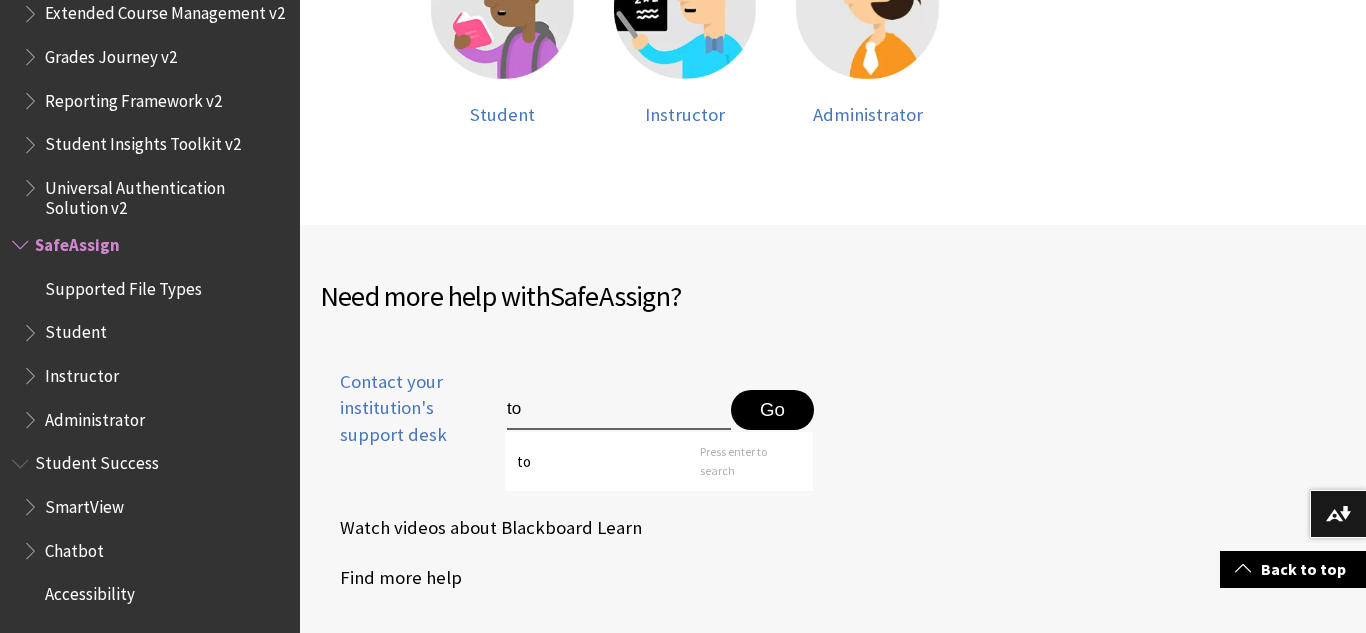 click on "to" at bounding box center (619, 410) 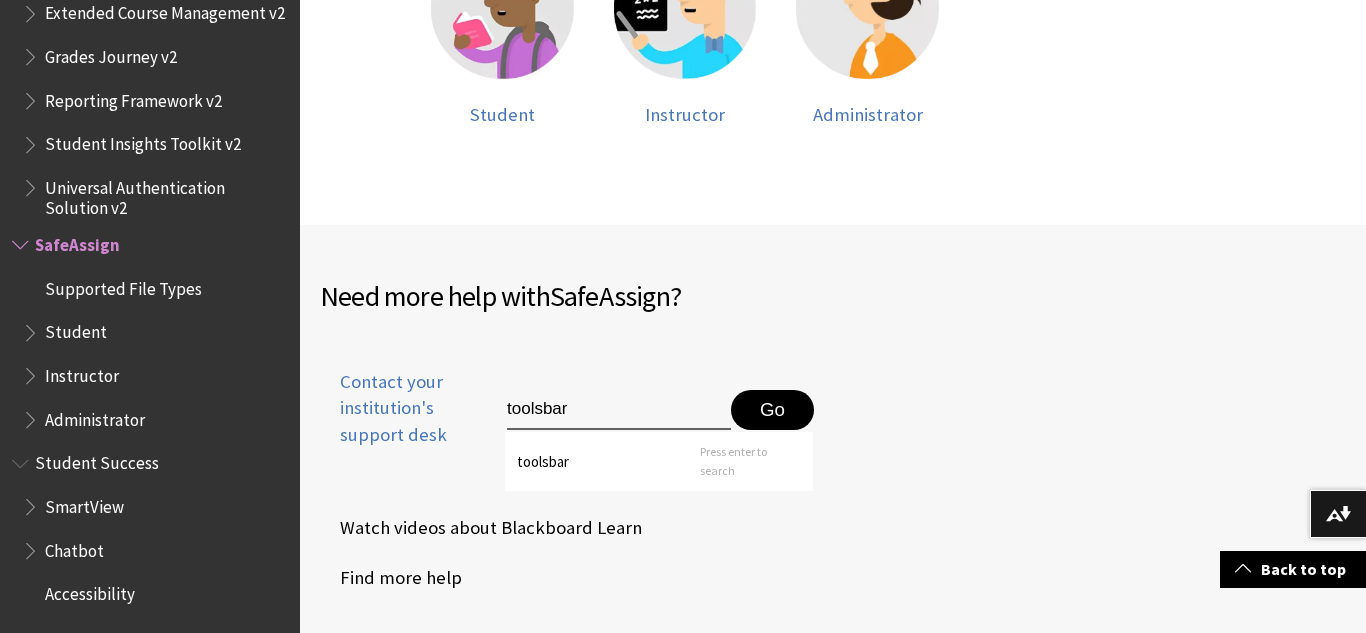 type on "toolsbar" 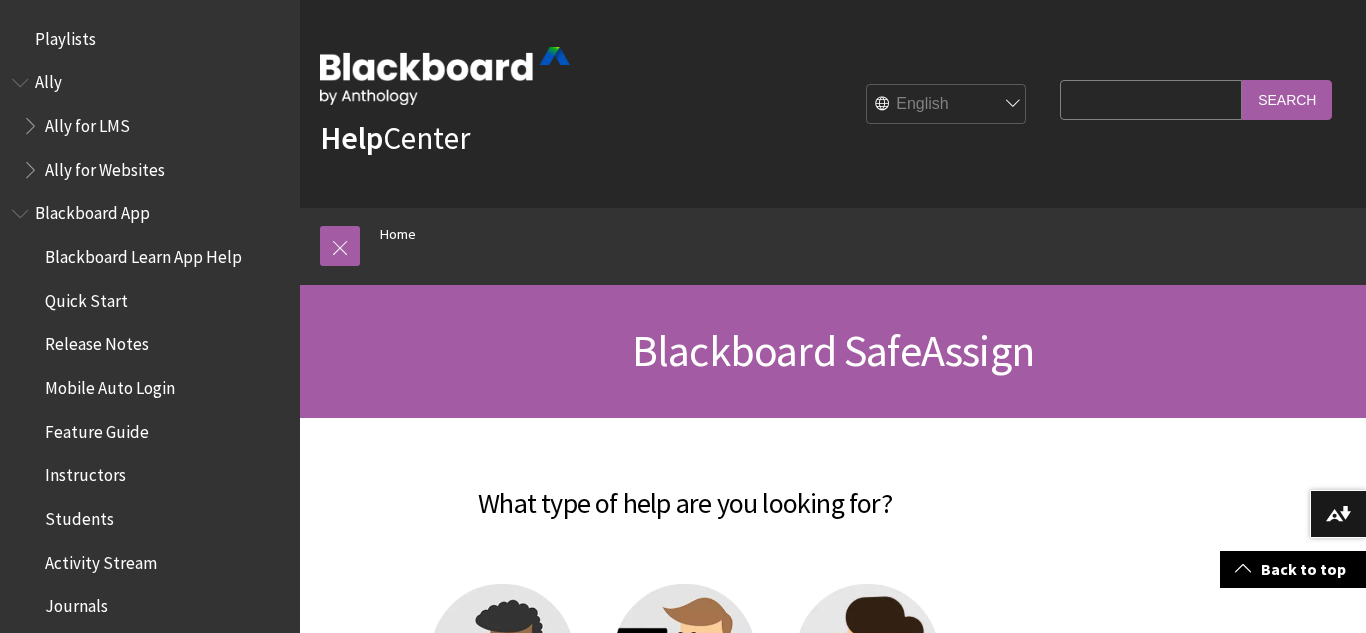 scroll, scrollTop: 647, scrollLeft: 0, axis: vertical 